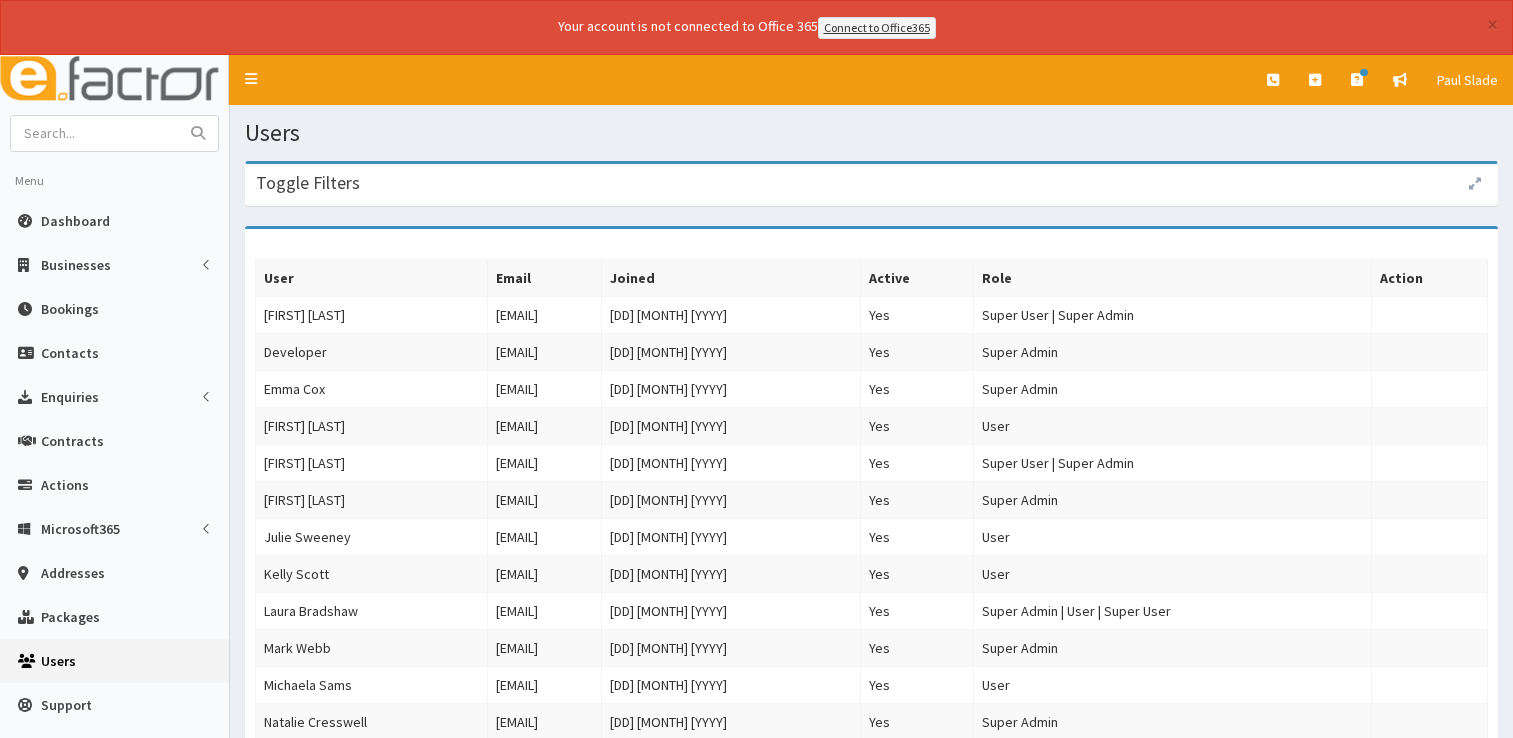 scroll, scrollTop: 0, scrollLeft: 0, axis: both 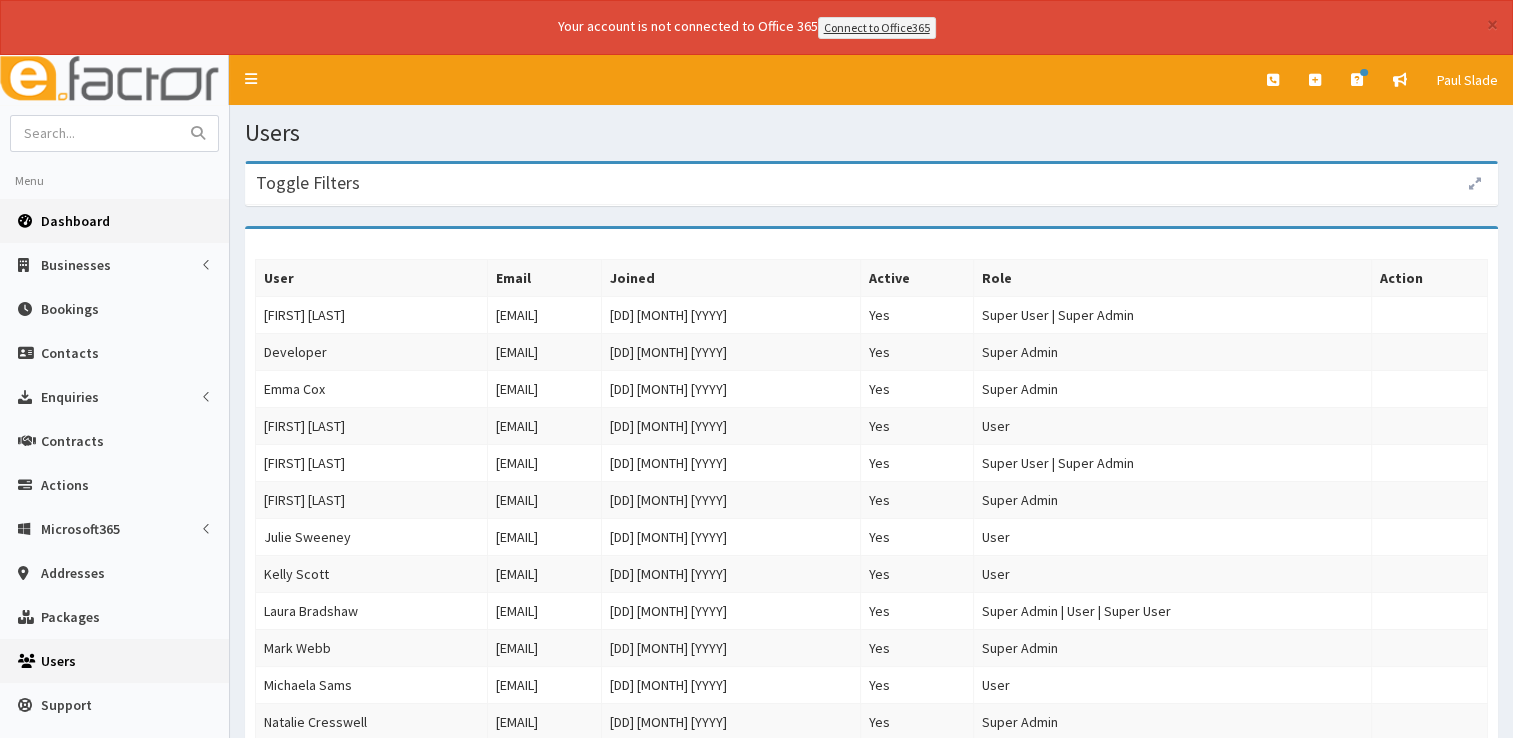click on "Dashboard" at bounding box center [75, 221] 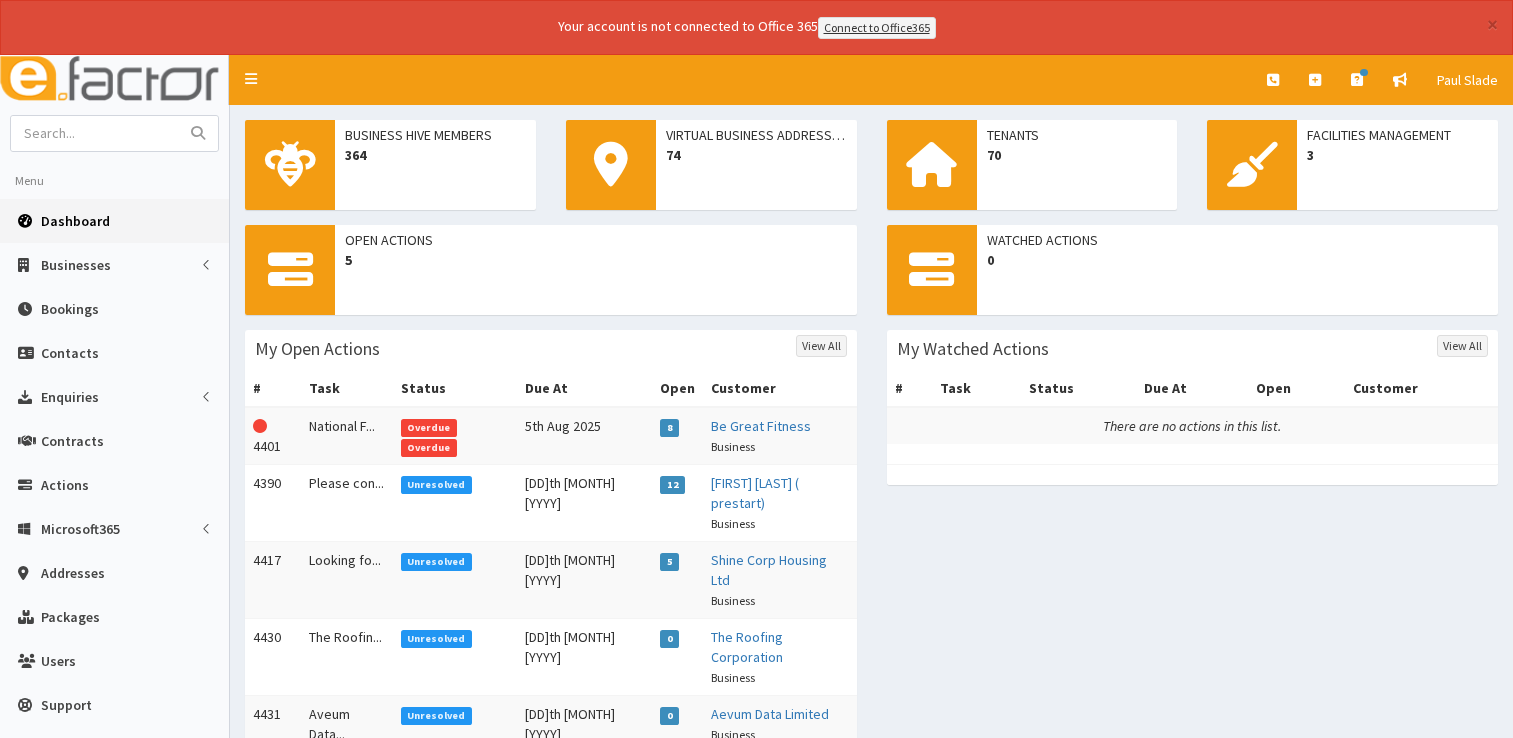 scroll, scrollTop: 0, scrollLeft: 0, axis: both 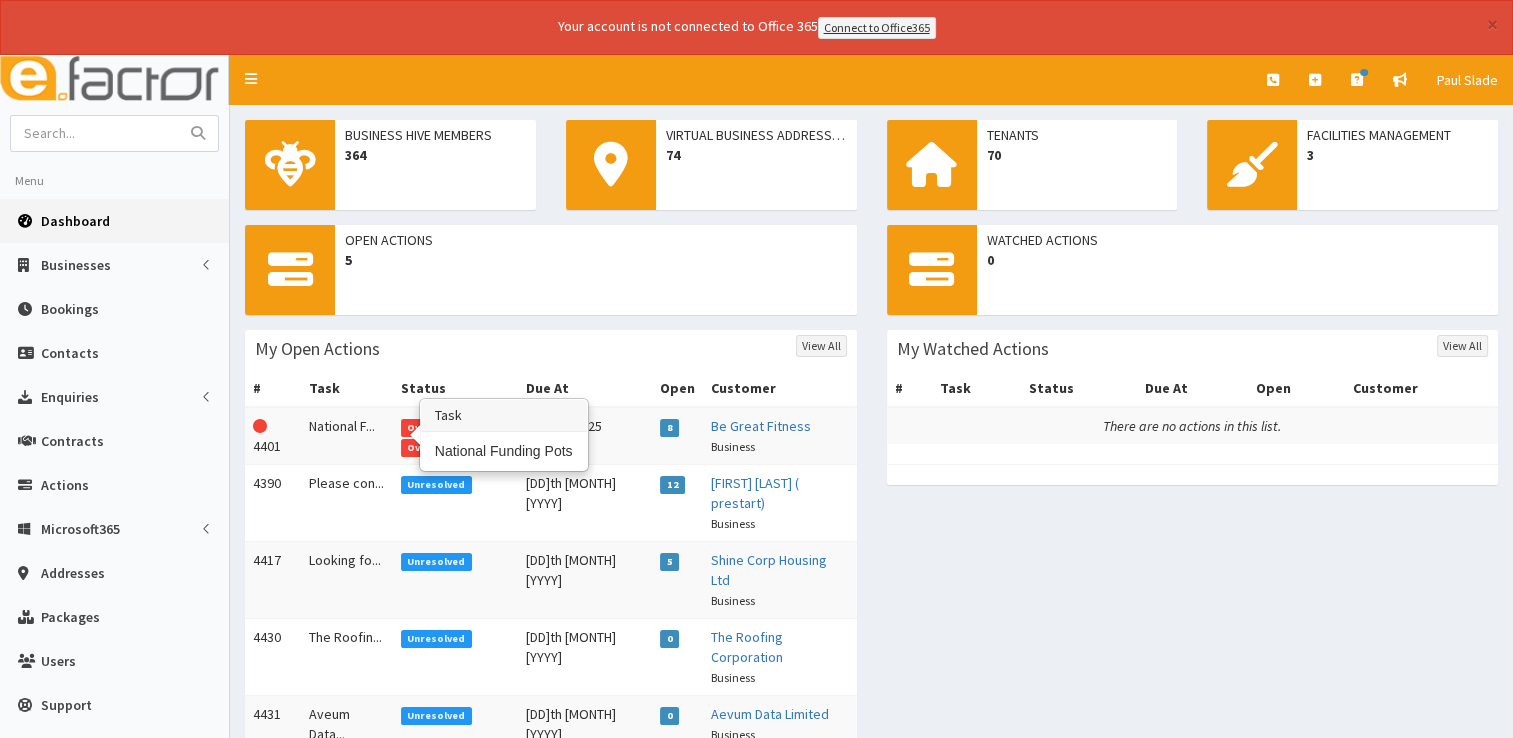 click on "National F..." at bounding box center (347, 436) 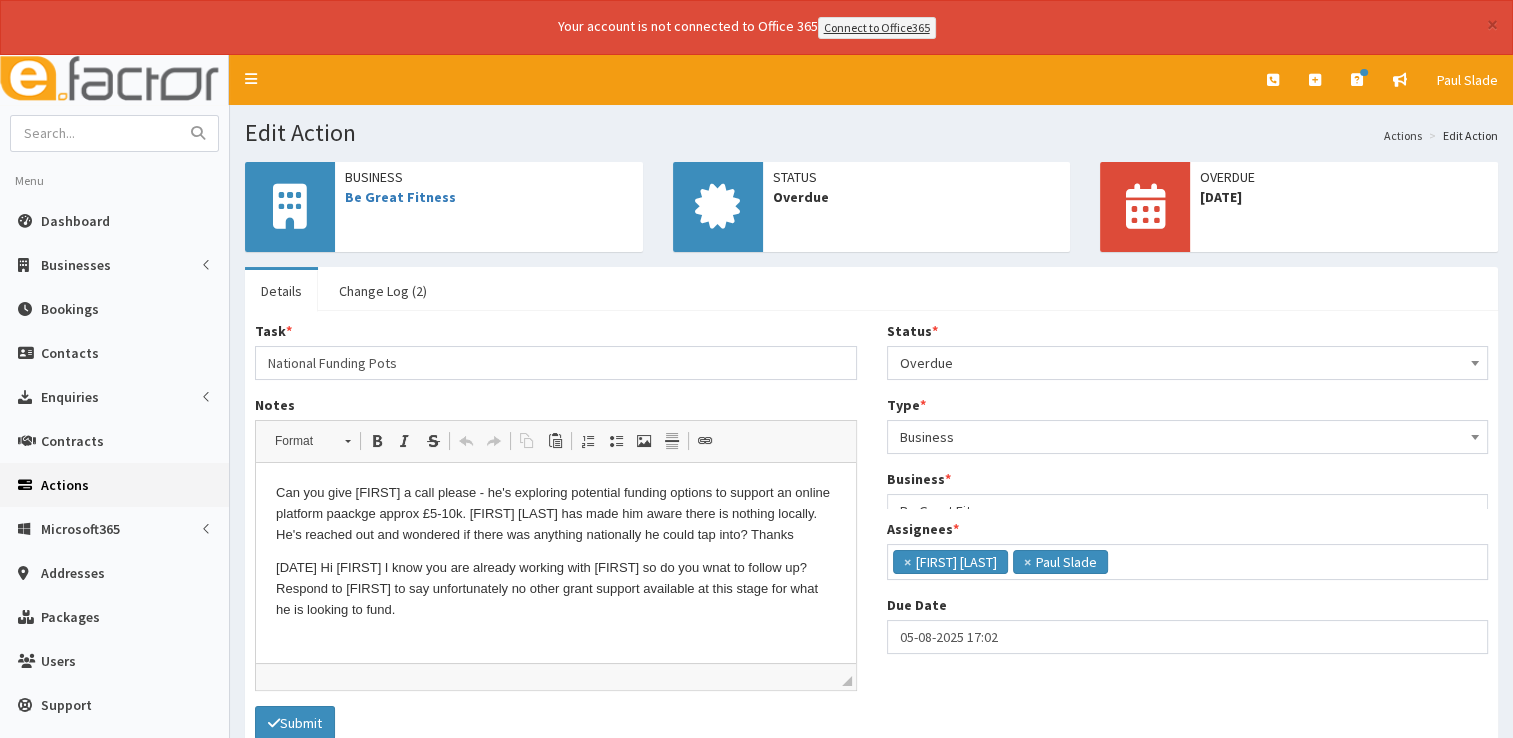 scroll, scrollTop: 0, scrollLeft: 0, axis: both 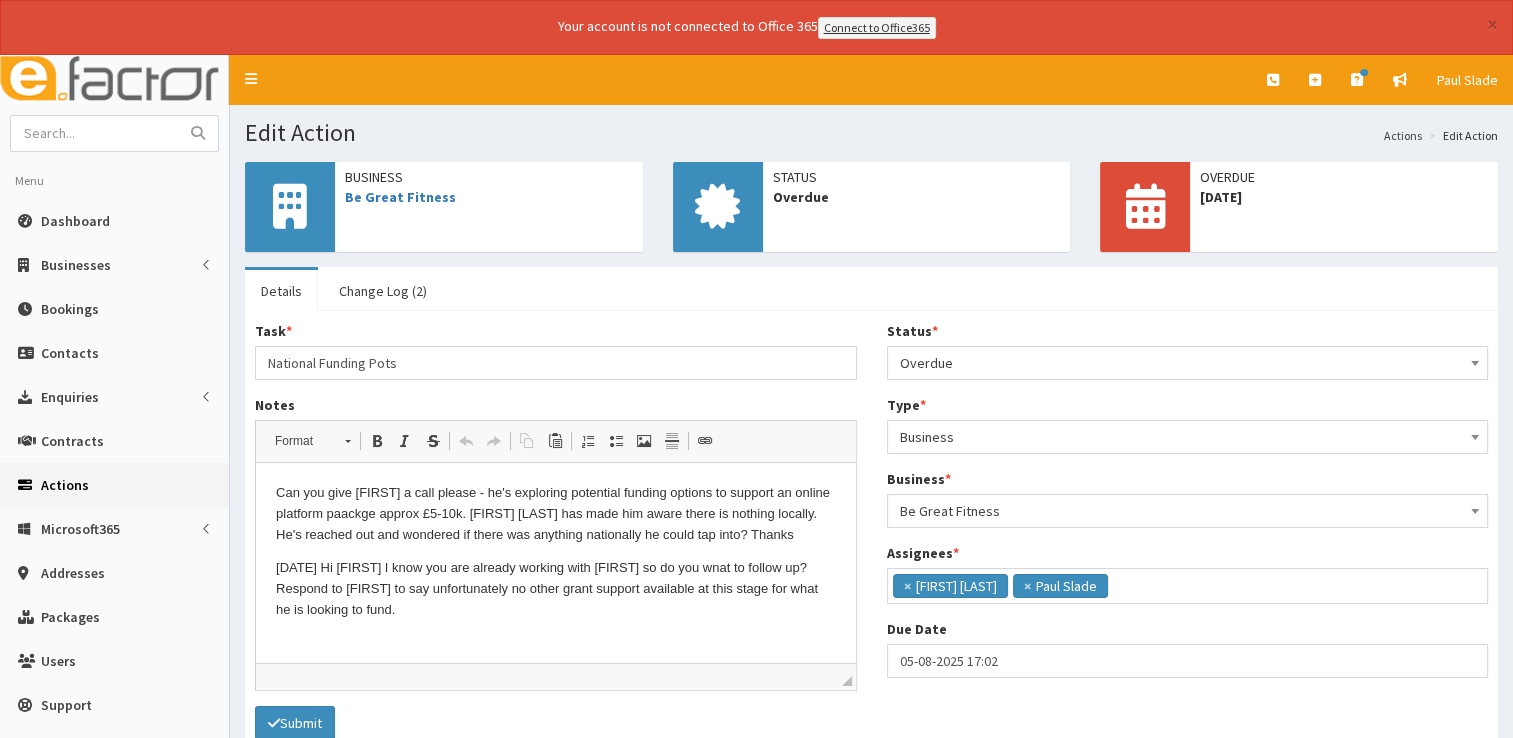 click on "Overdue" at bounding box center [1188, 363] 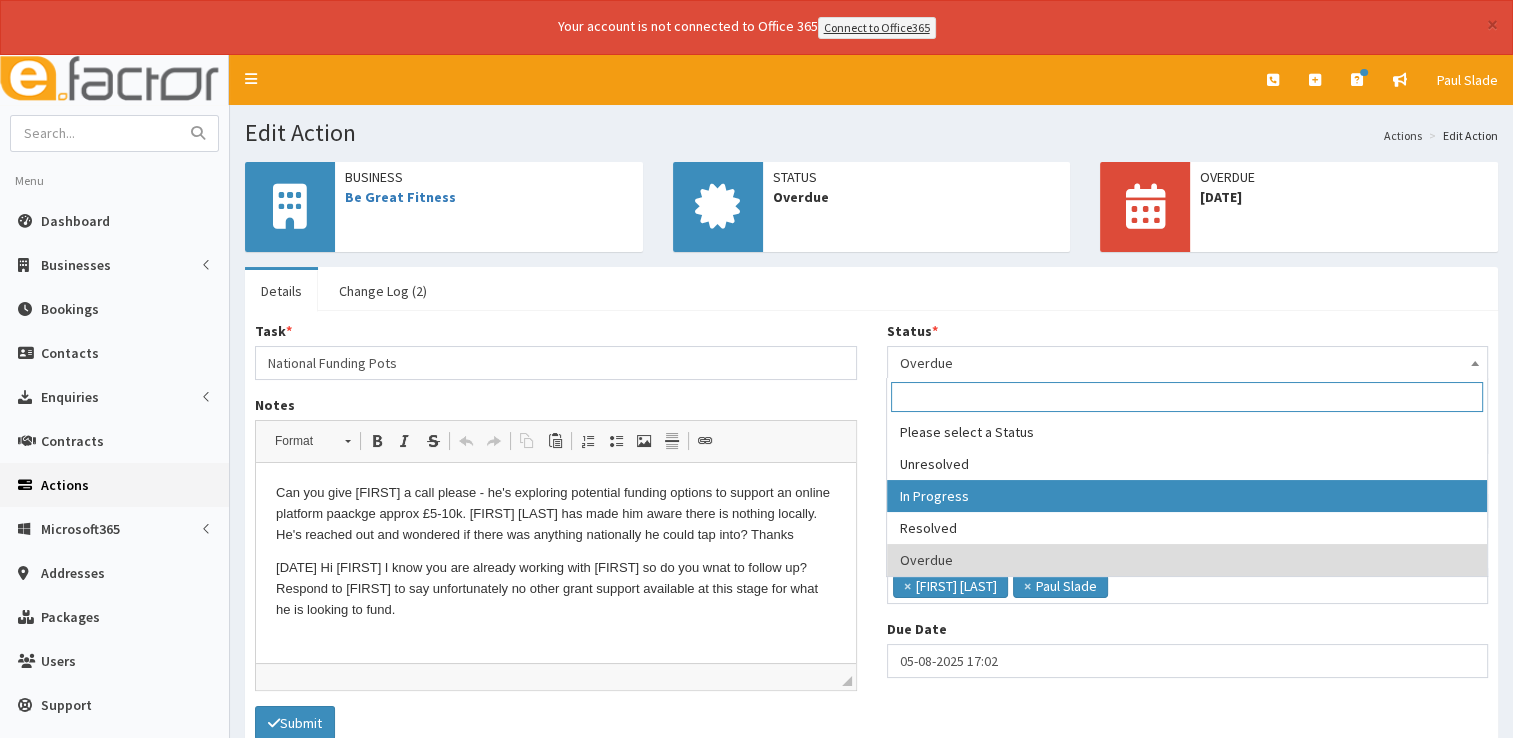 select on "2" 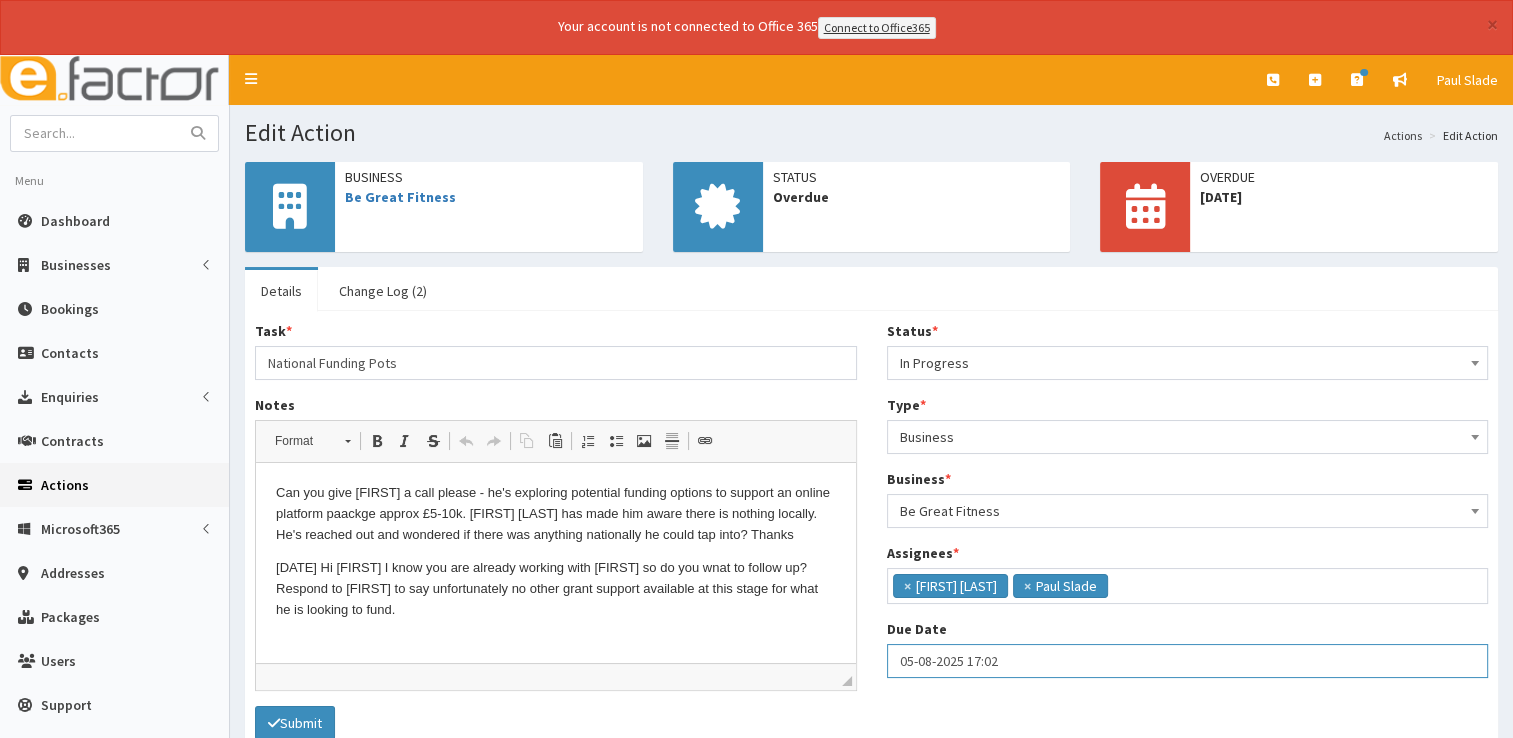 click on "05-08-2025 17:02" at bounding box center (1188, 661) 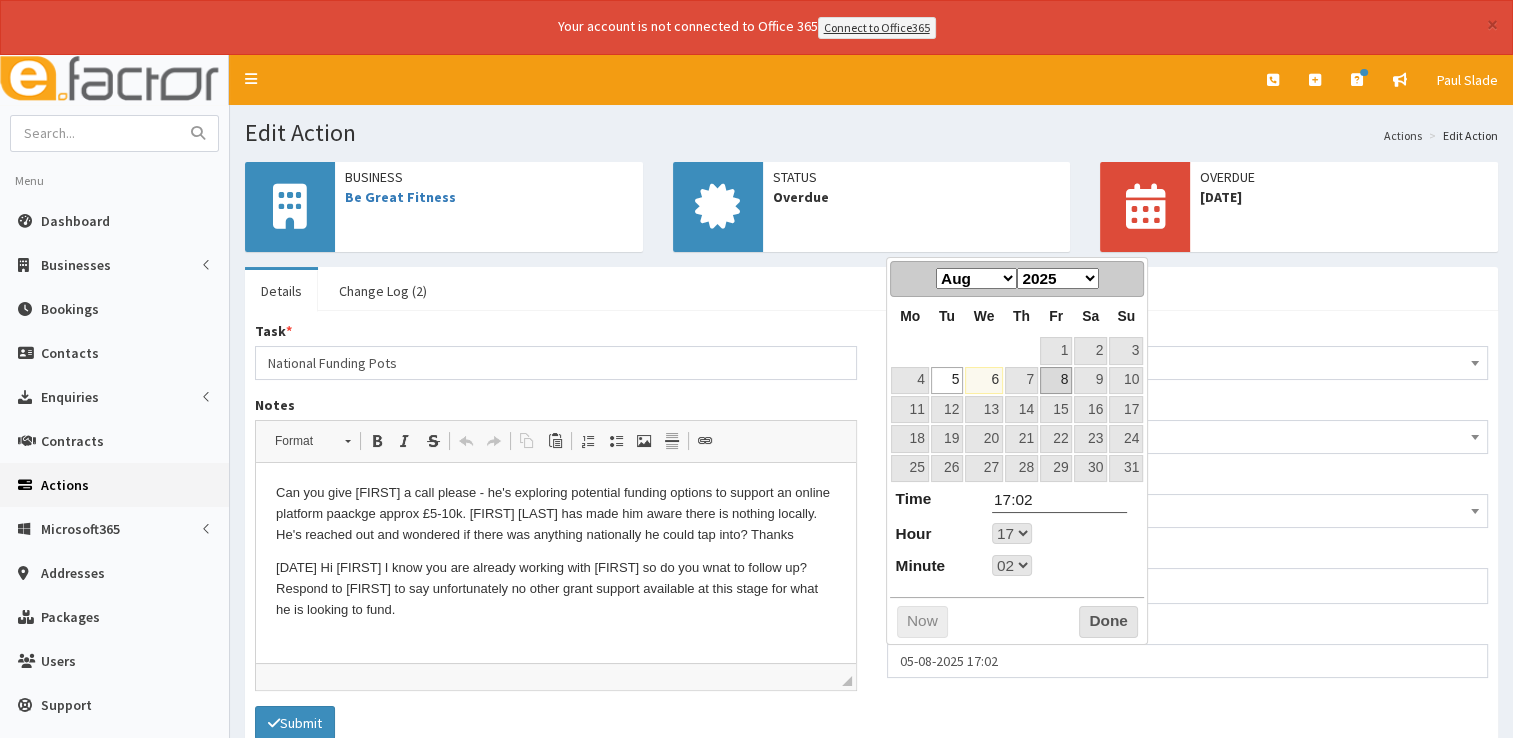 click on "8" at bounding box center (1056, 380) 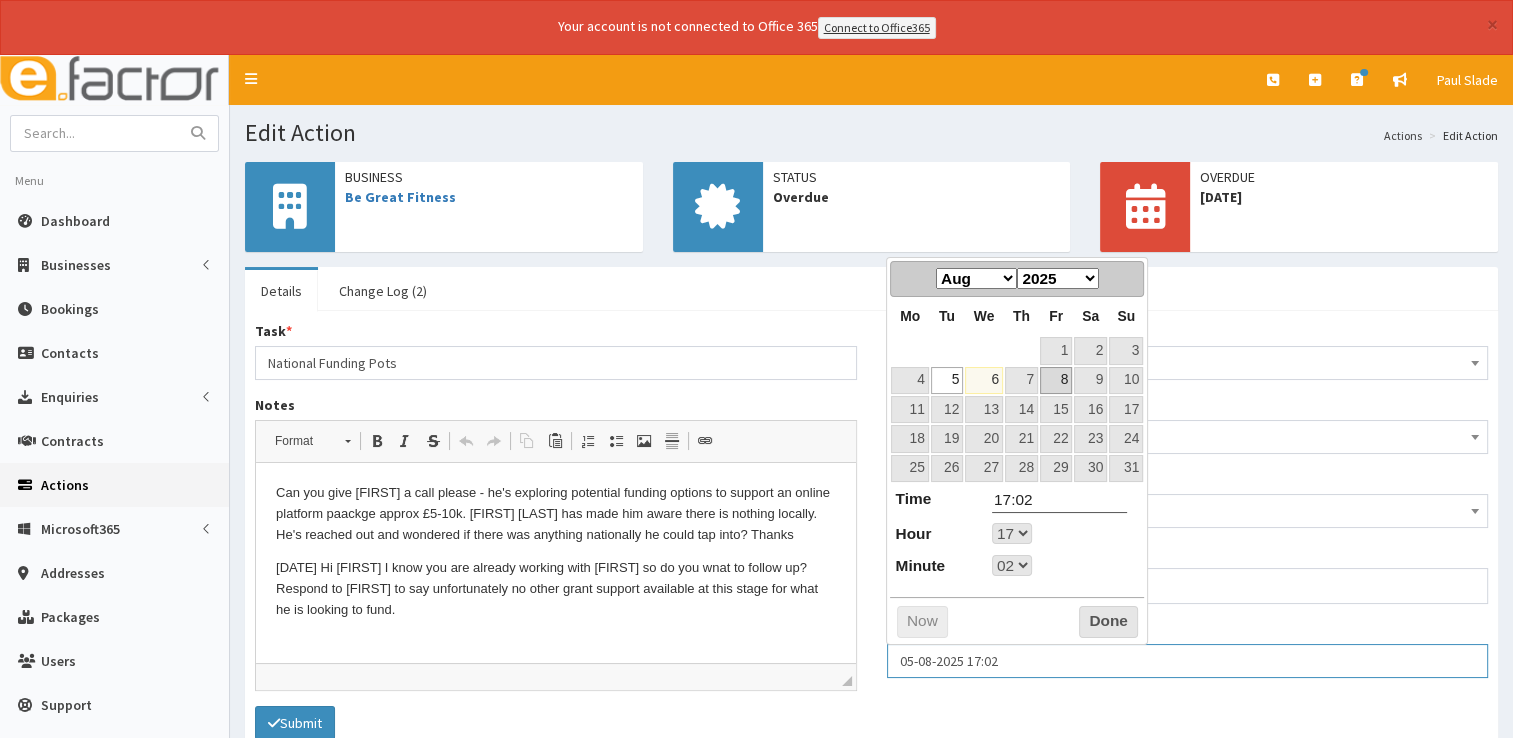 type on "08-08-2025 17:02" 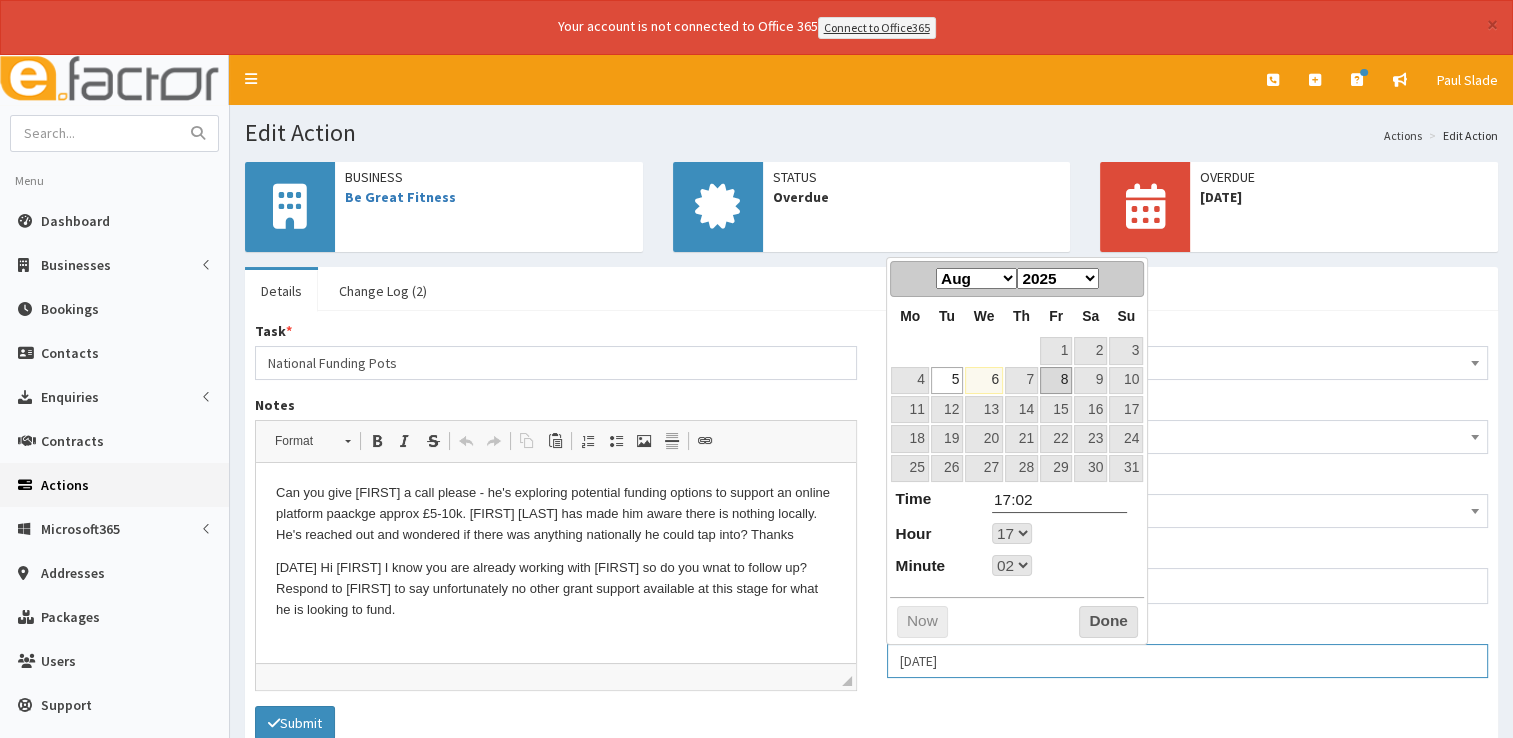 select on "17" 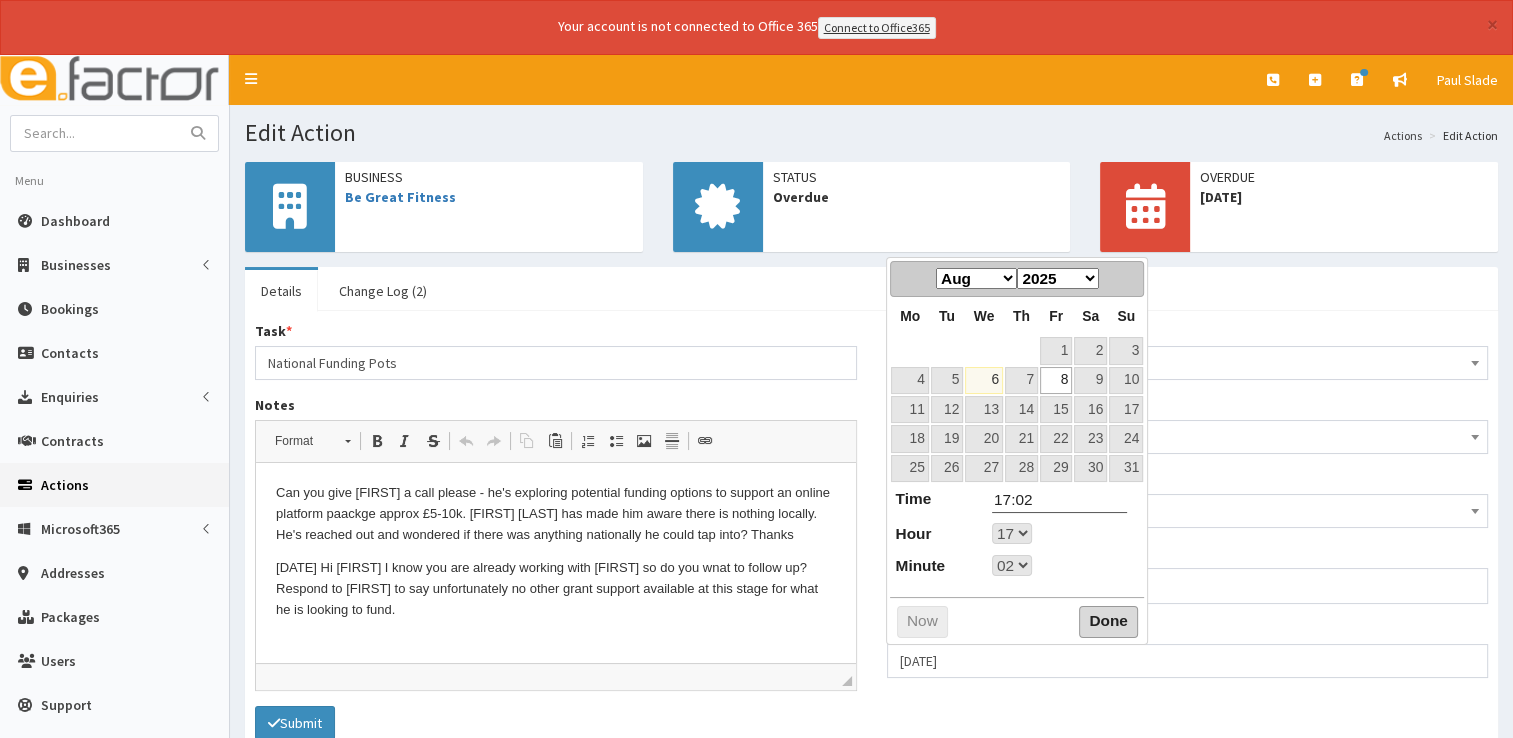 click on "Done" at bounding box center (1108, 622) 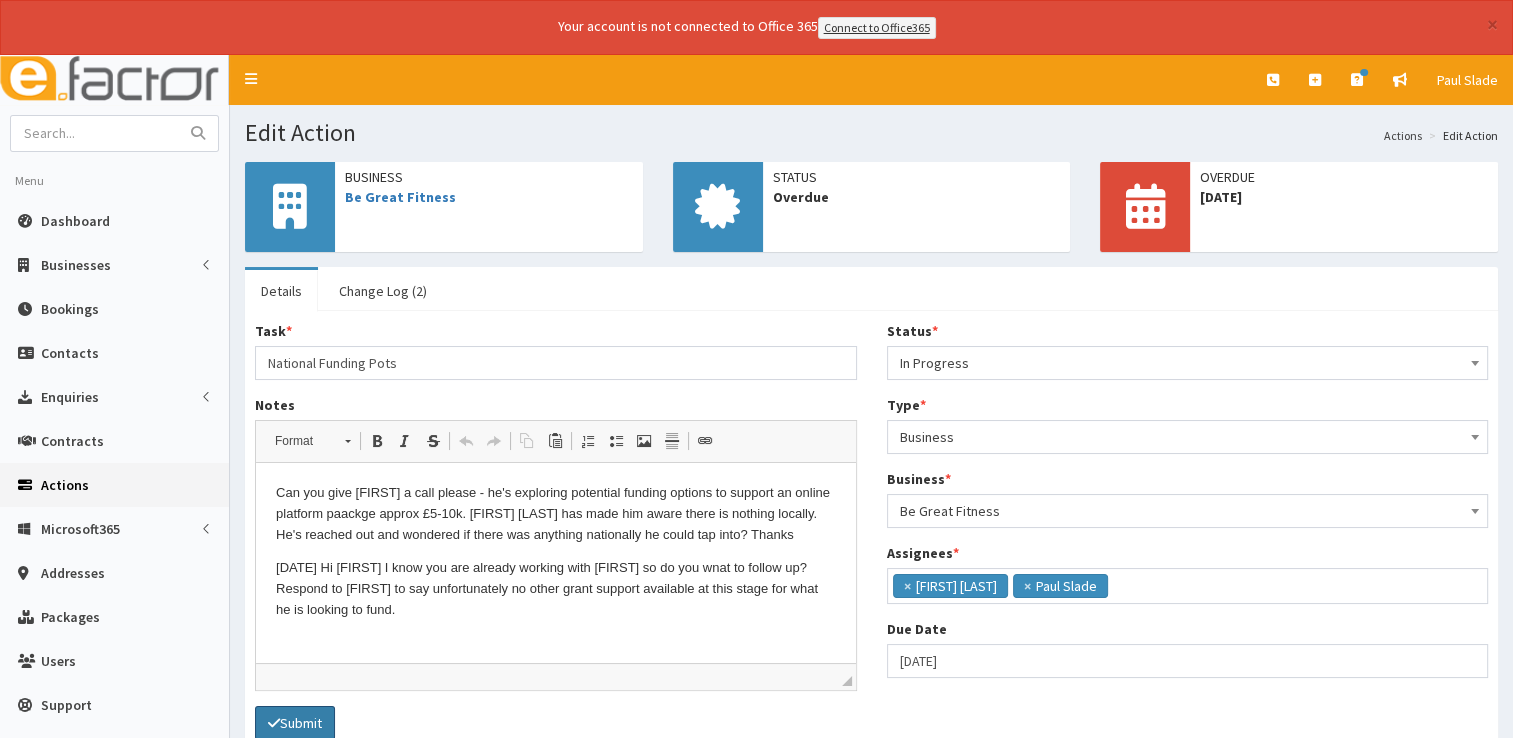 click at bounding box center (274, 723) 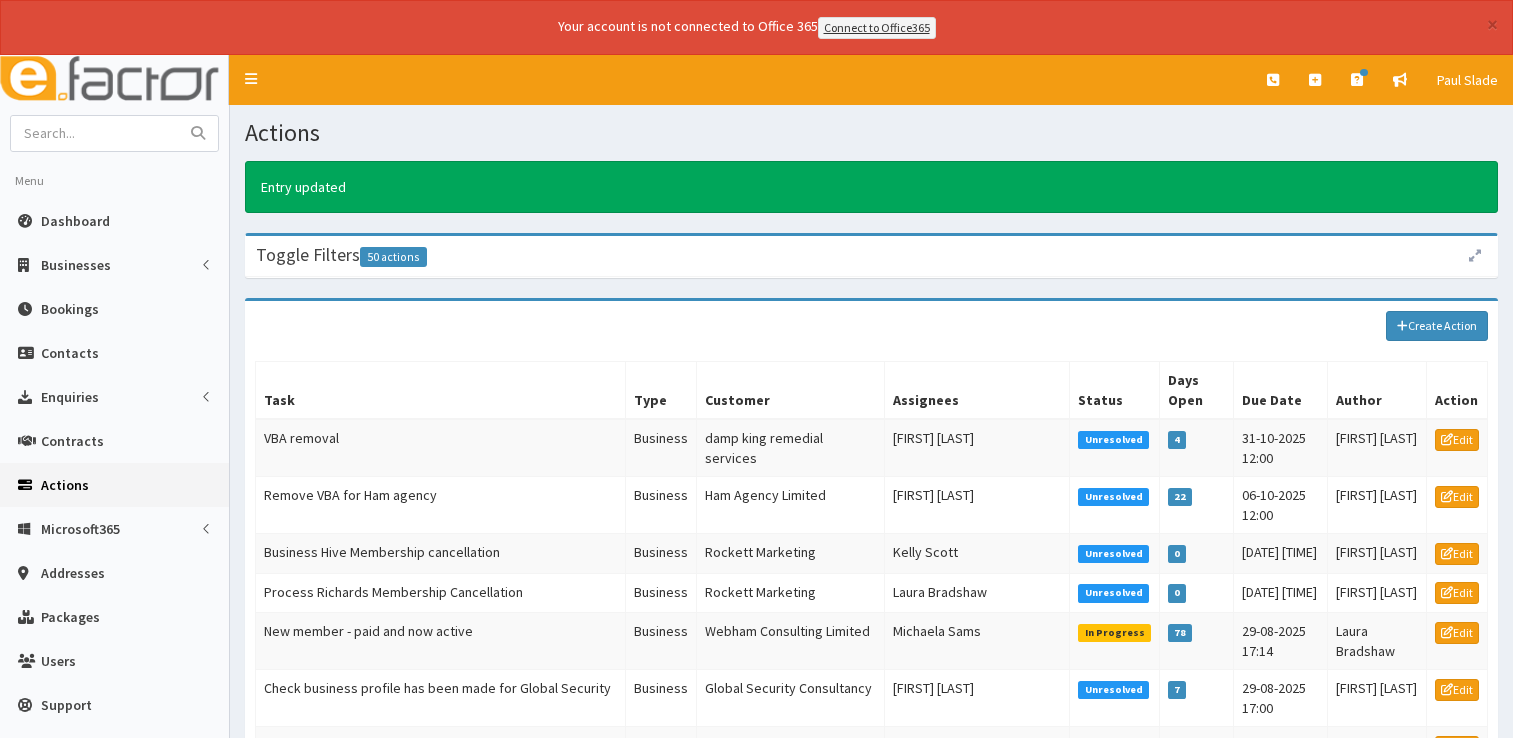 scroll, scrollTop: 0, scrollLeft: 0, axis: both 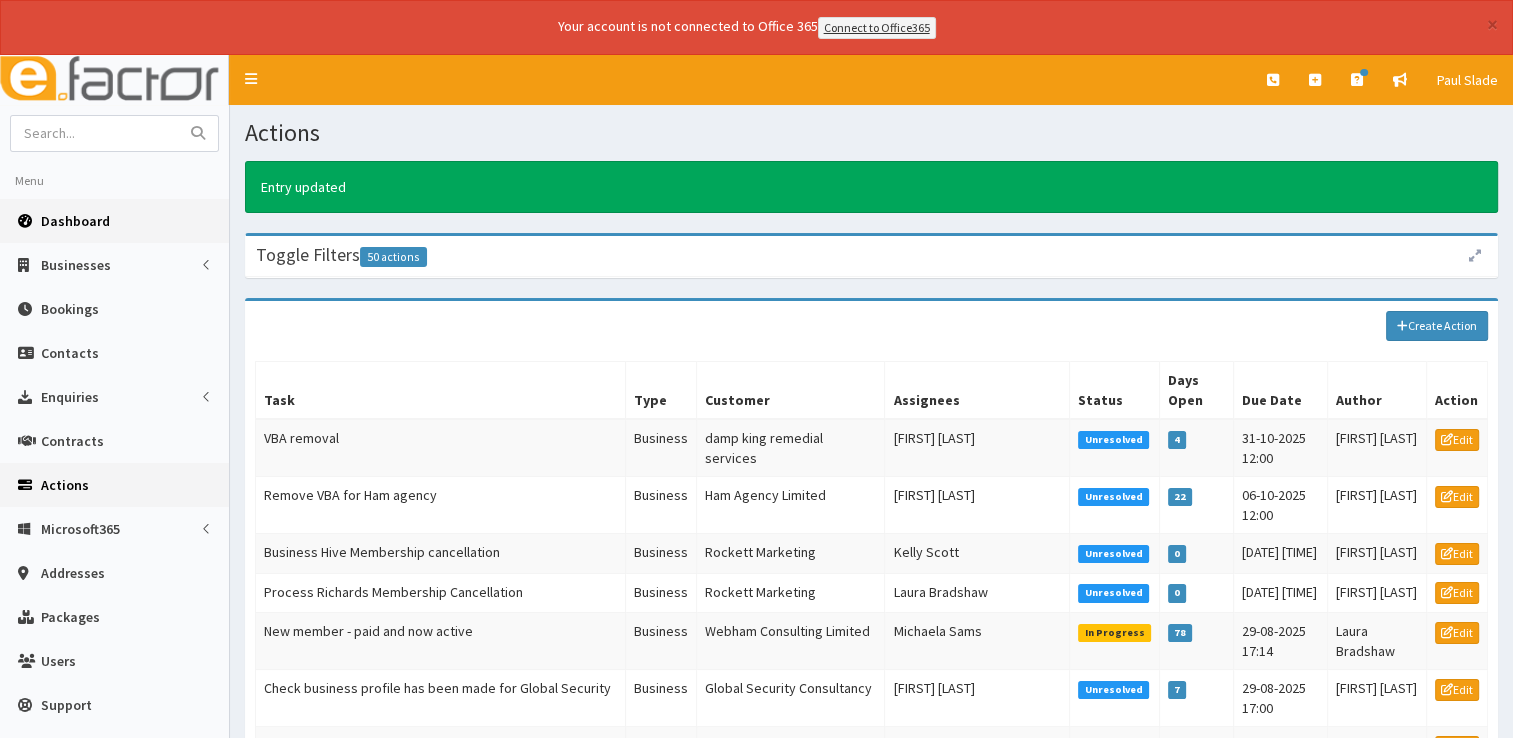 click on "Dashboard" at bounding box center [75, 221] 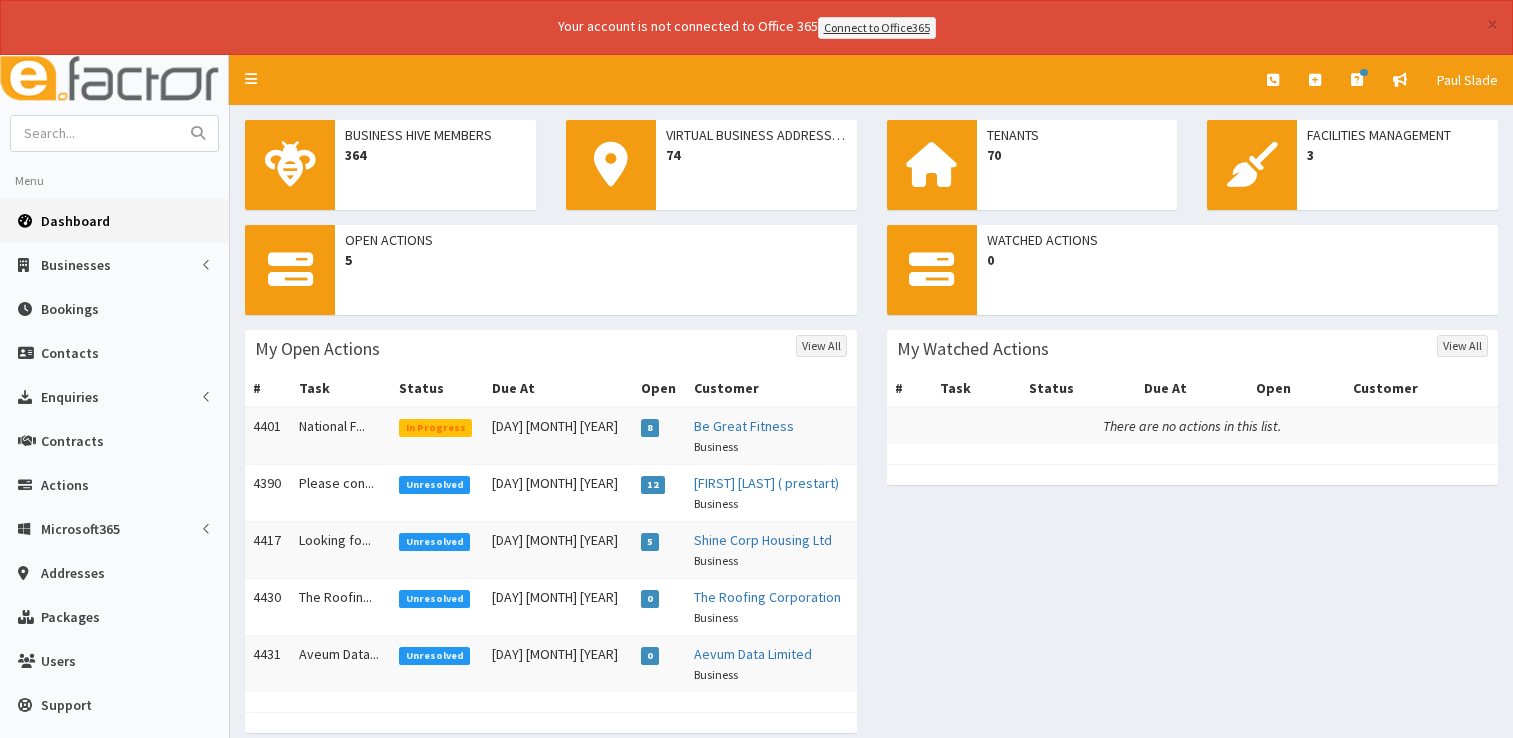 scroll, scrollTop: 0, scrollLeft: 0, axis: both 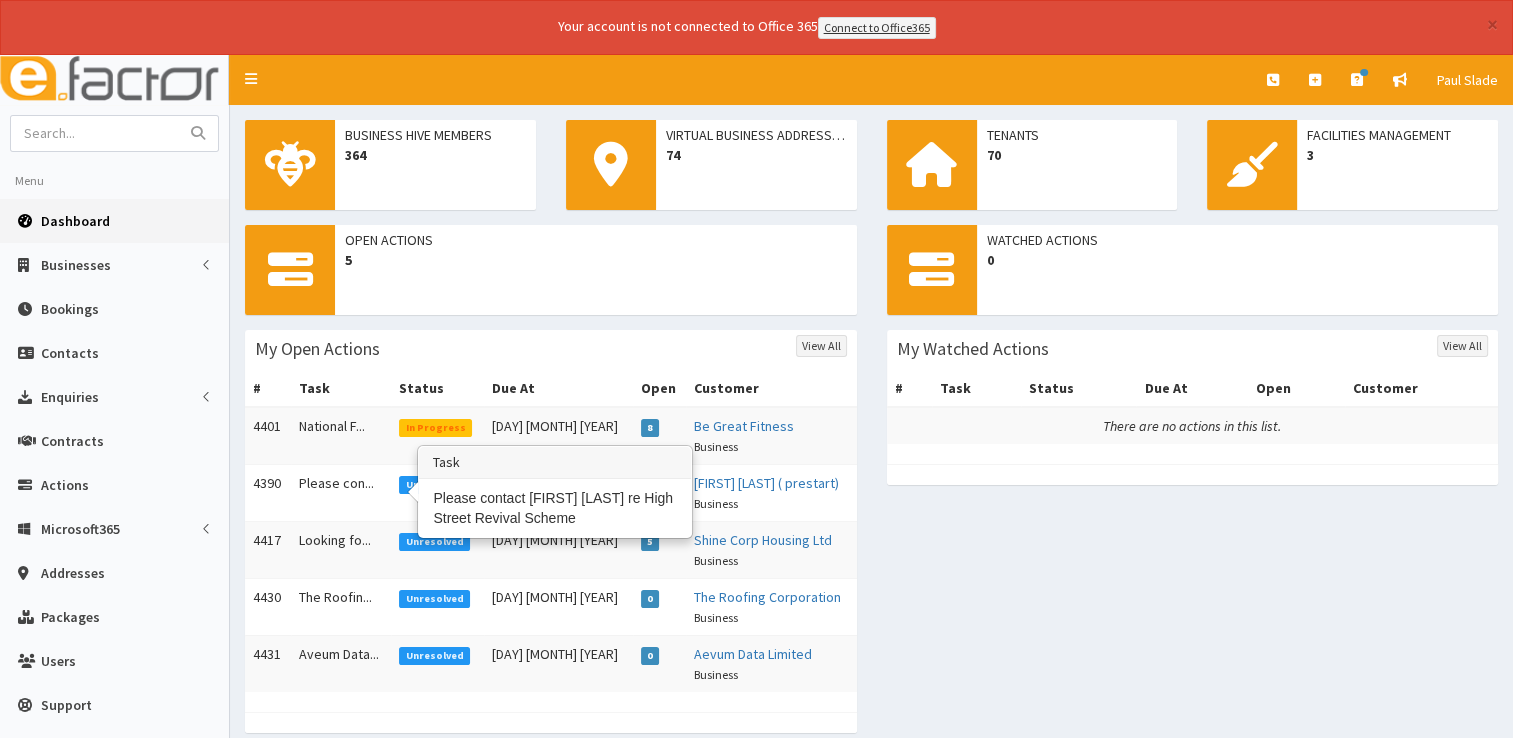 click on "Please con..." at bounding box center [341, 492] 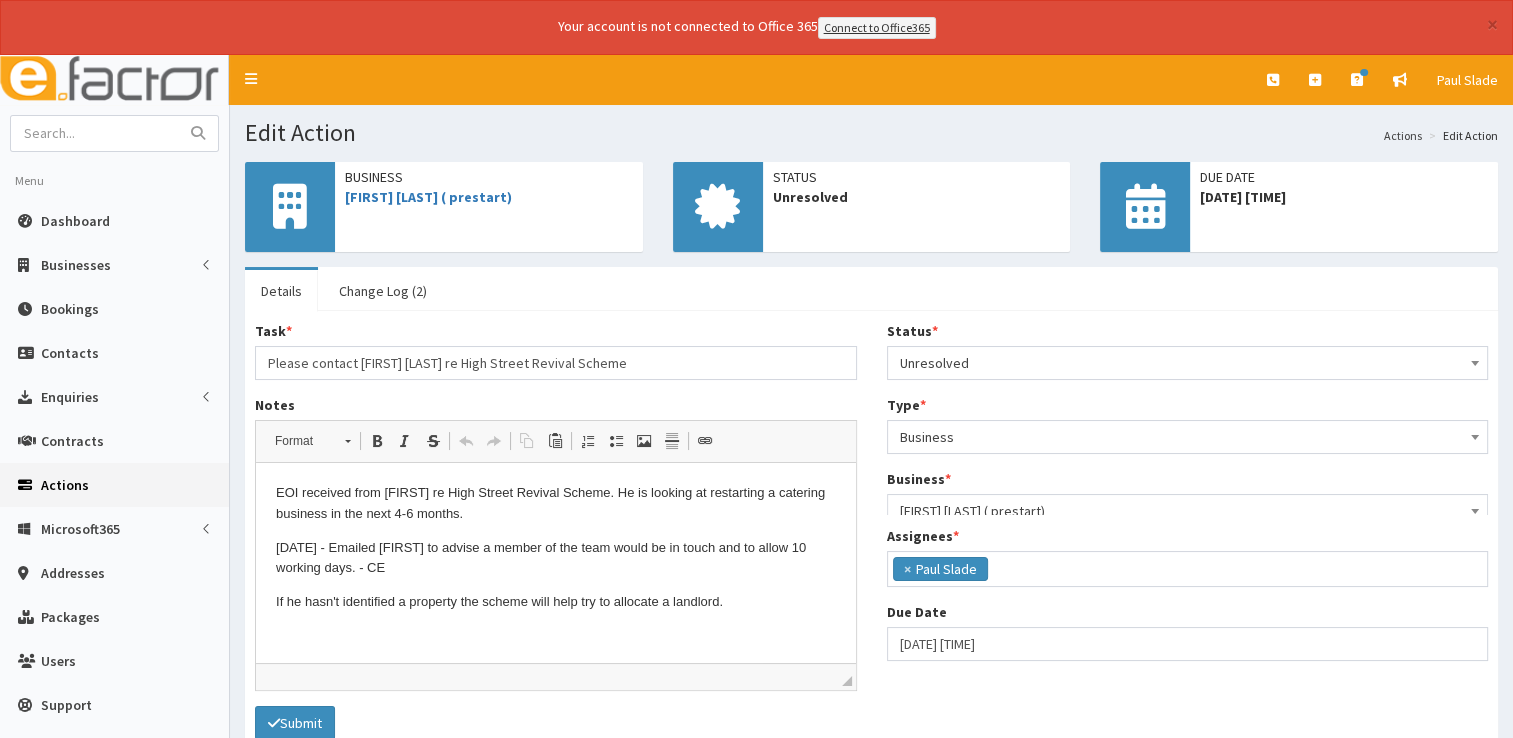 scroll, scrollTop: 0, scrollLeft: 0, axis: both 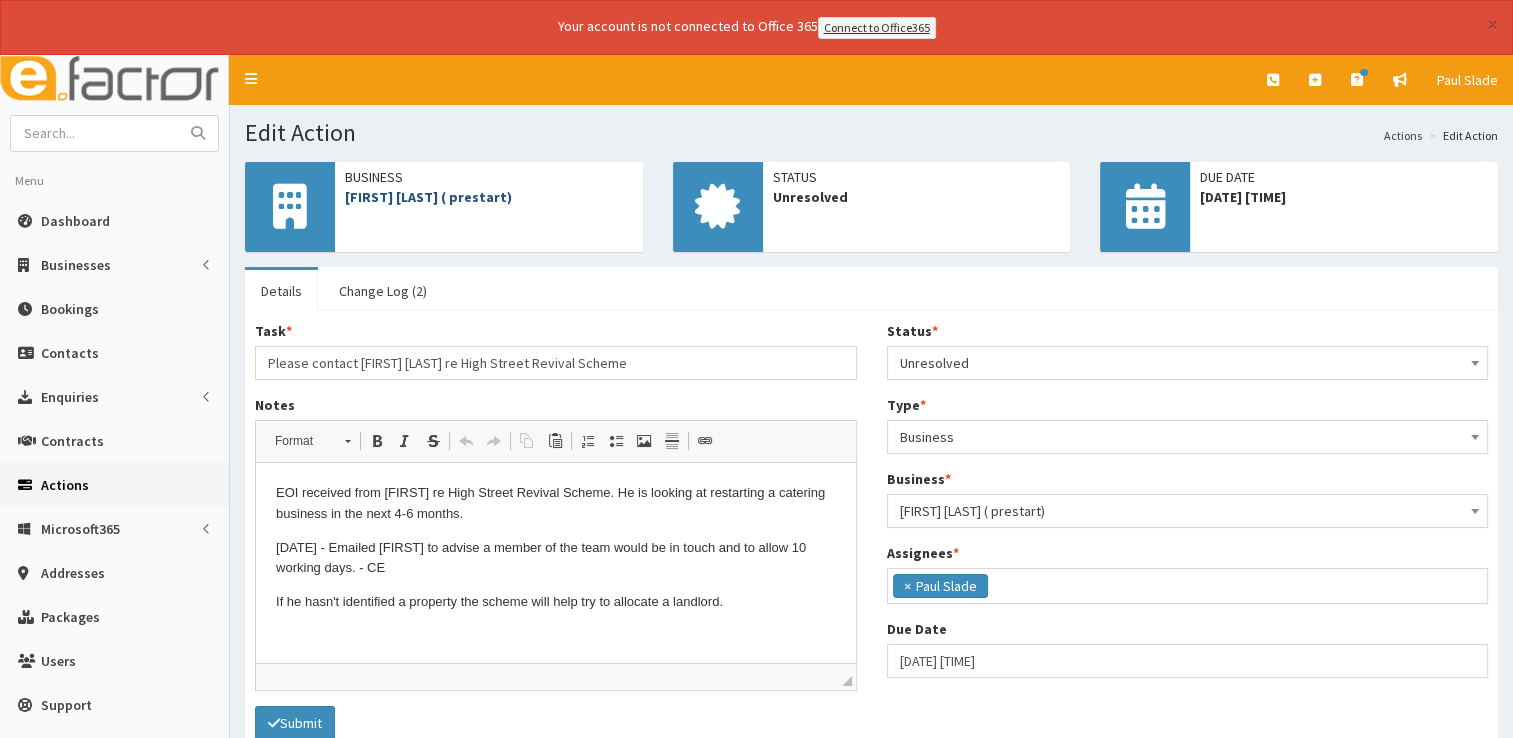 click on "[FIRST] [LAST] ( prestart)" at bounding box center [428, 197] 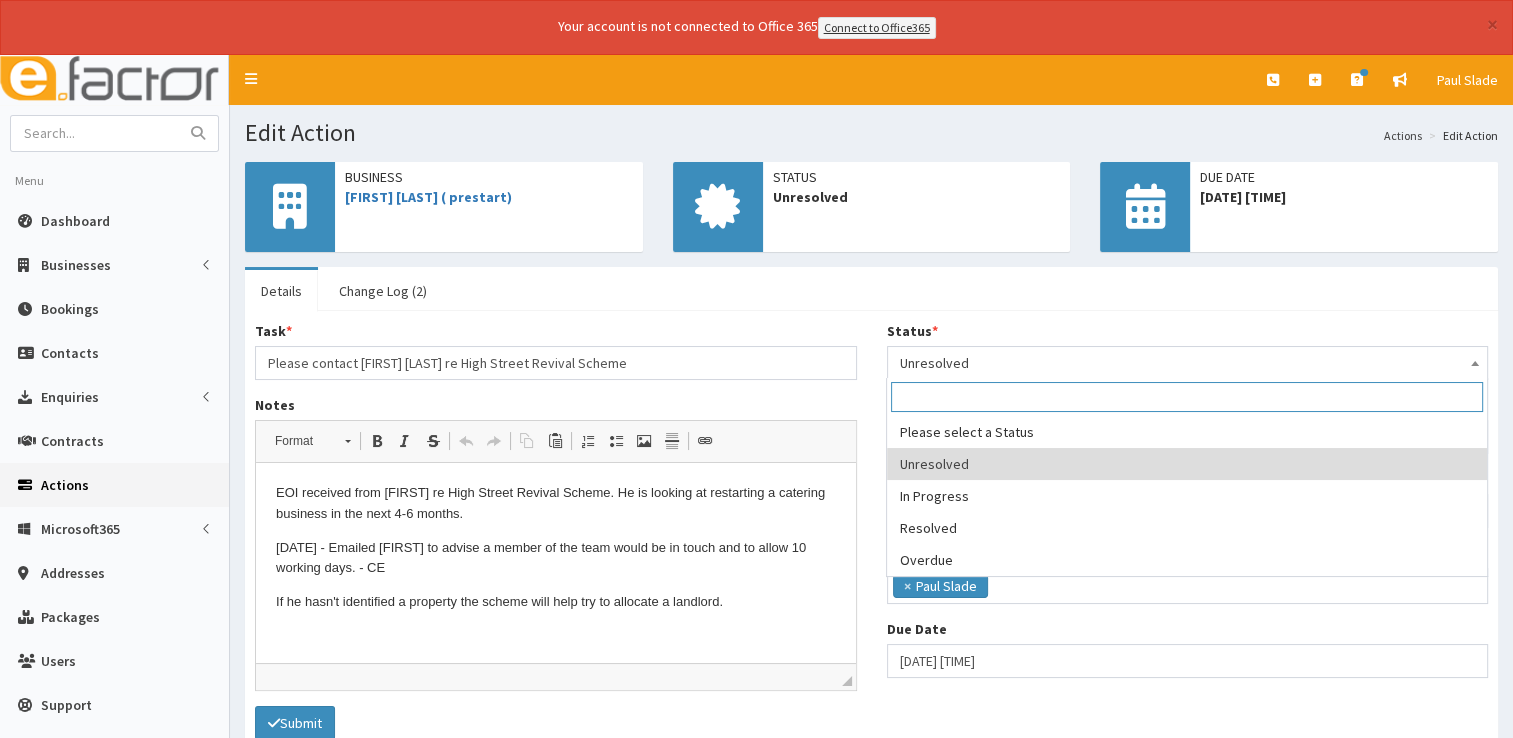 click on "Unresolved" at bounding box center [1188, 363] 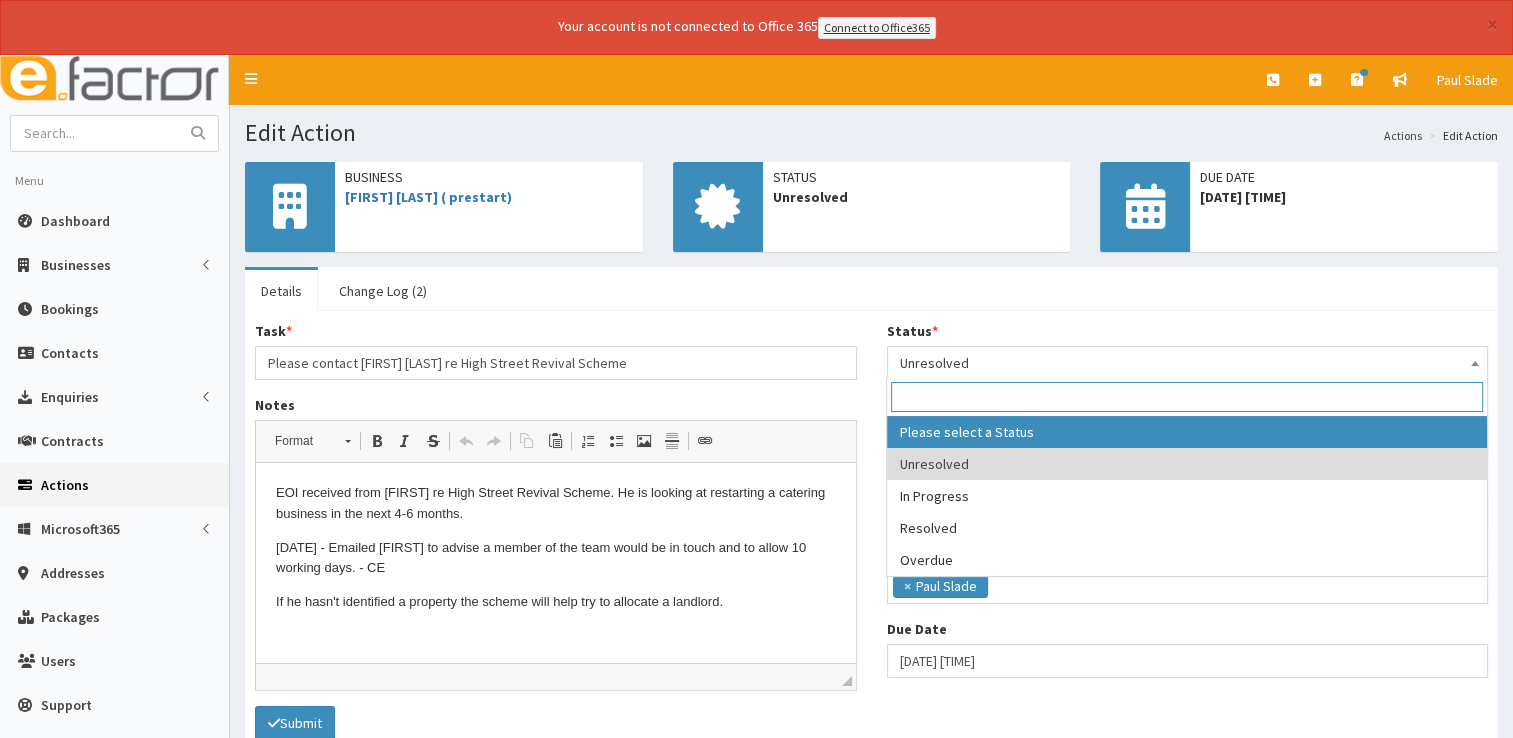 click on "If he hasn't identified a property the scheme will help try to allocate a landlord." at bounding box center (556, 602) 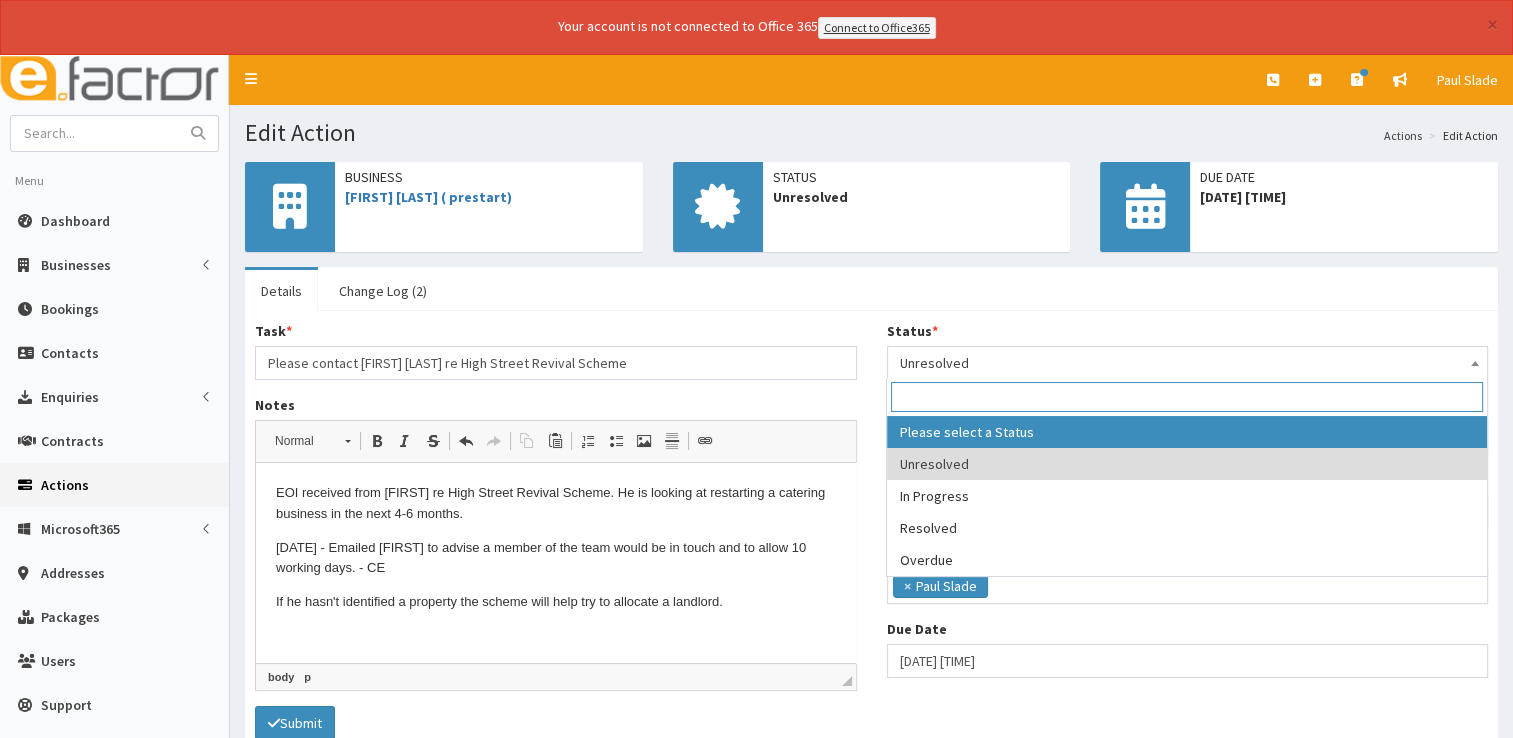 type 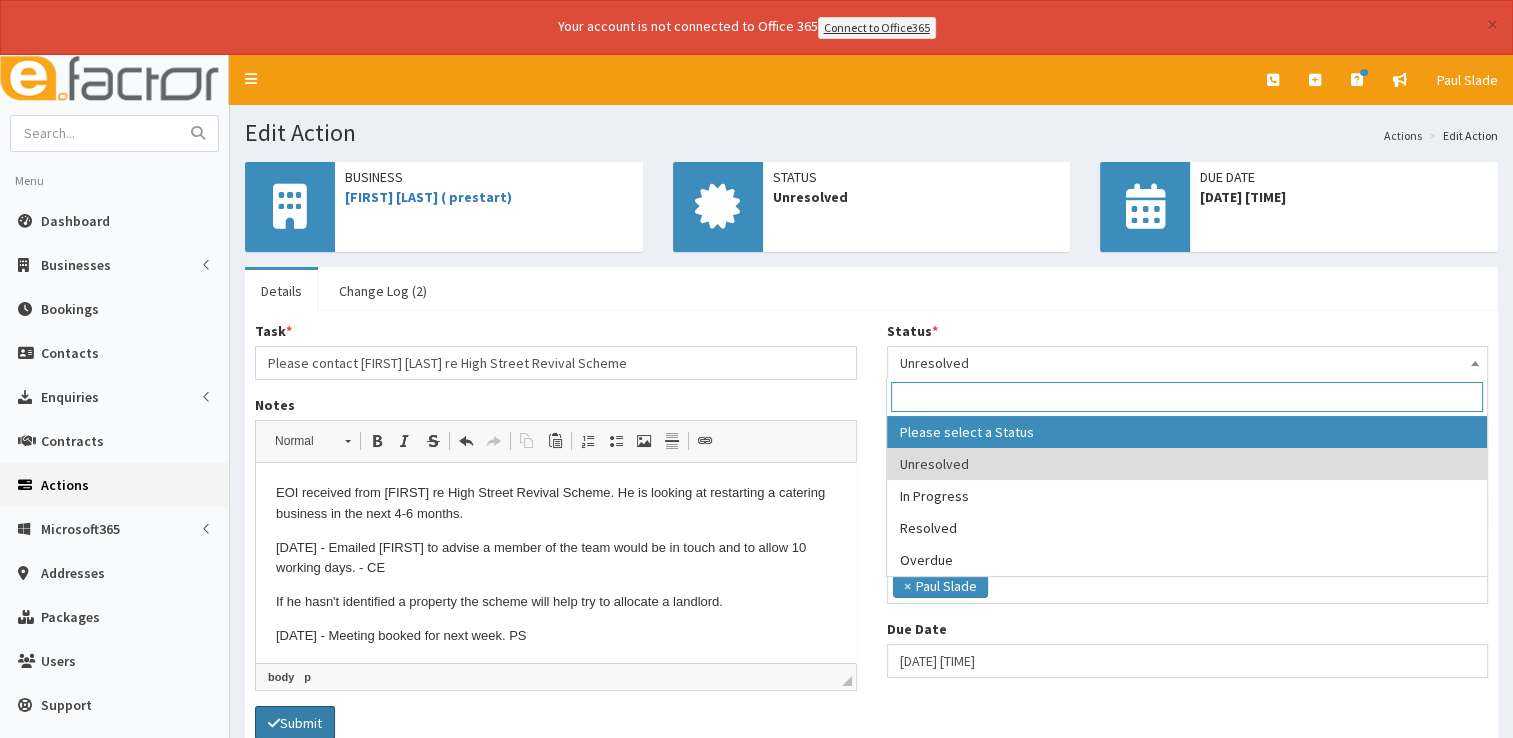click on "Submit" at bounding box center (295, 723) 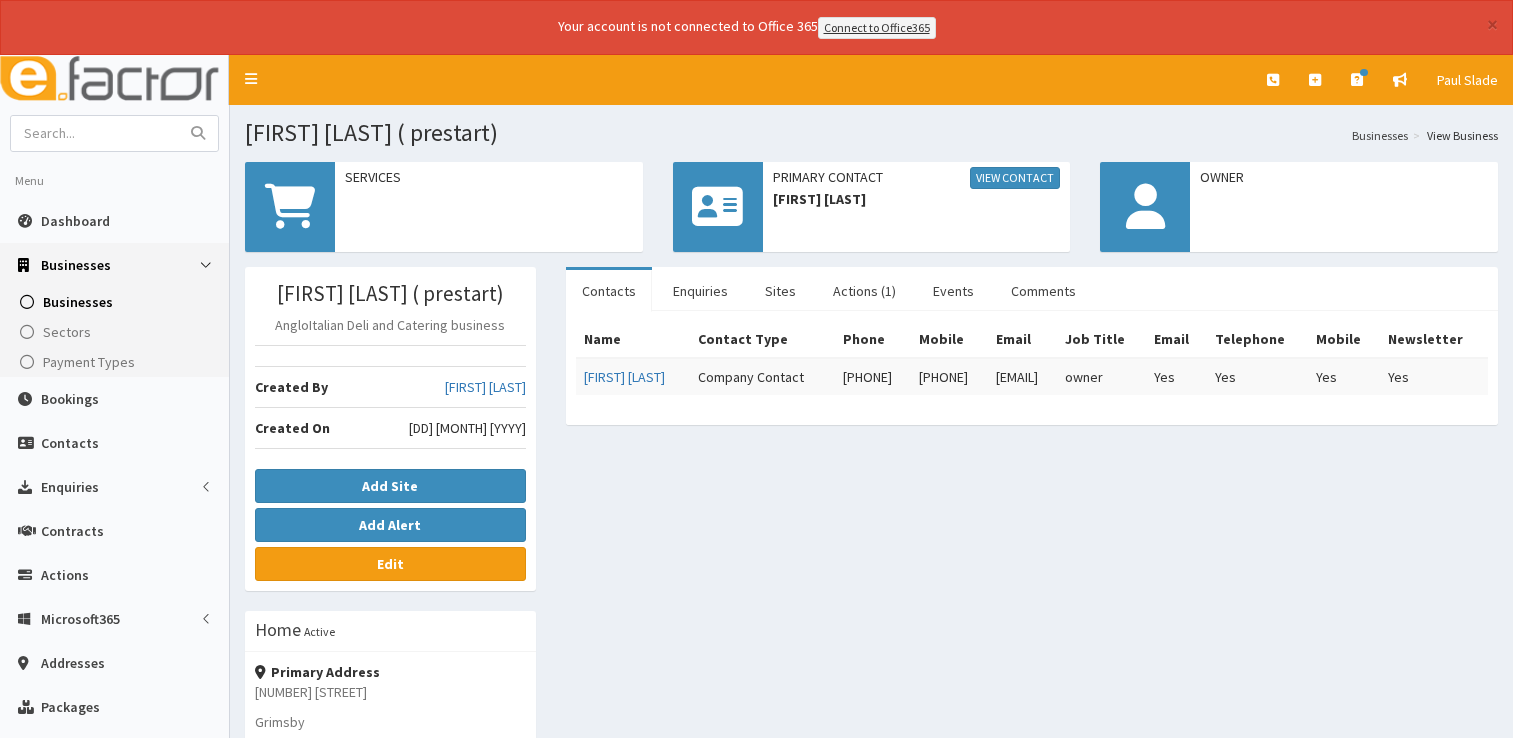 scroll, scrollTop: 0, scrollLeft: 0, axis: both 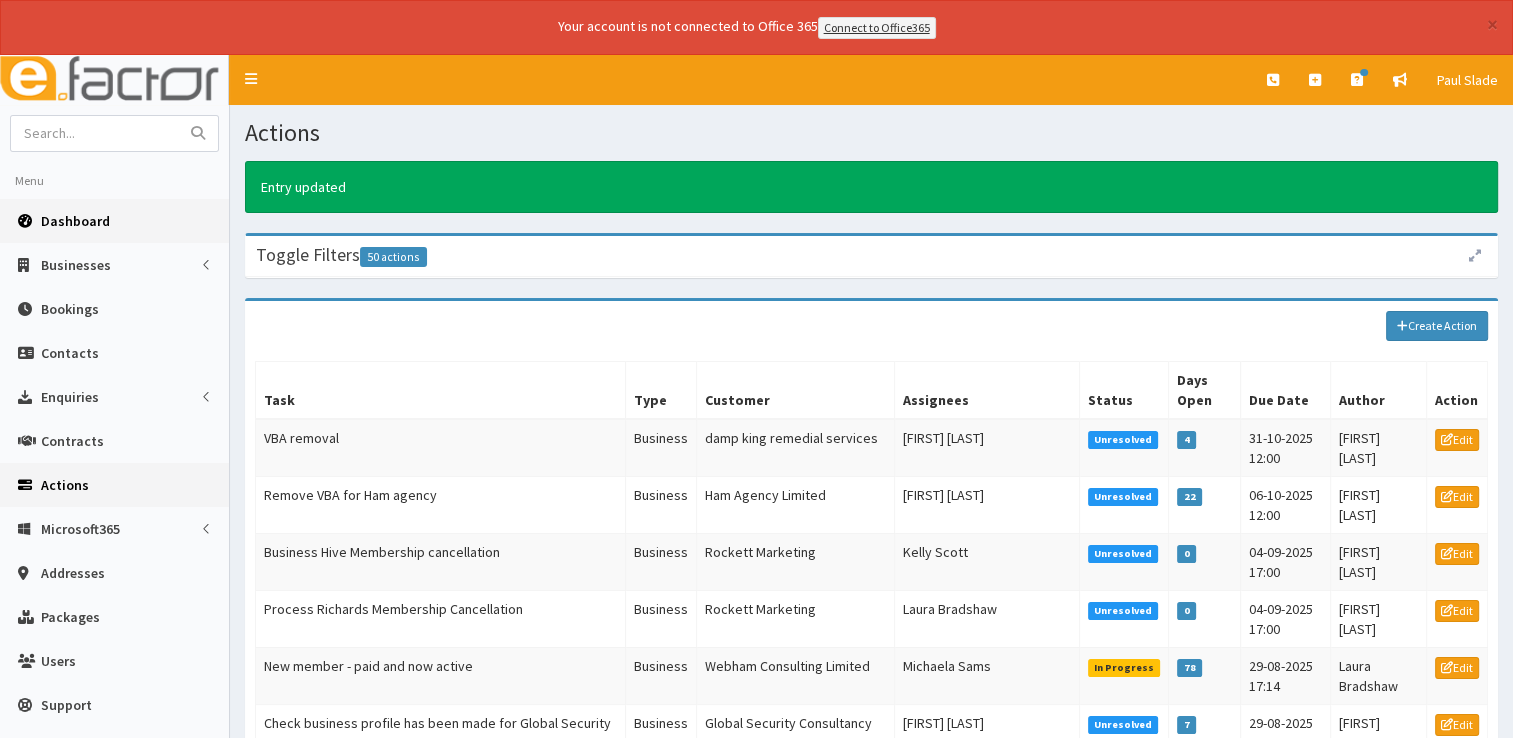 click on "Dashboard" at bounding box center (114, 221) 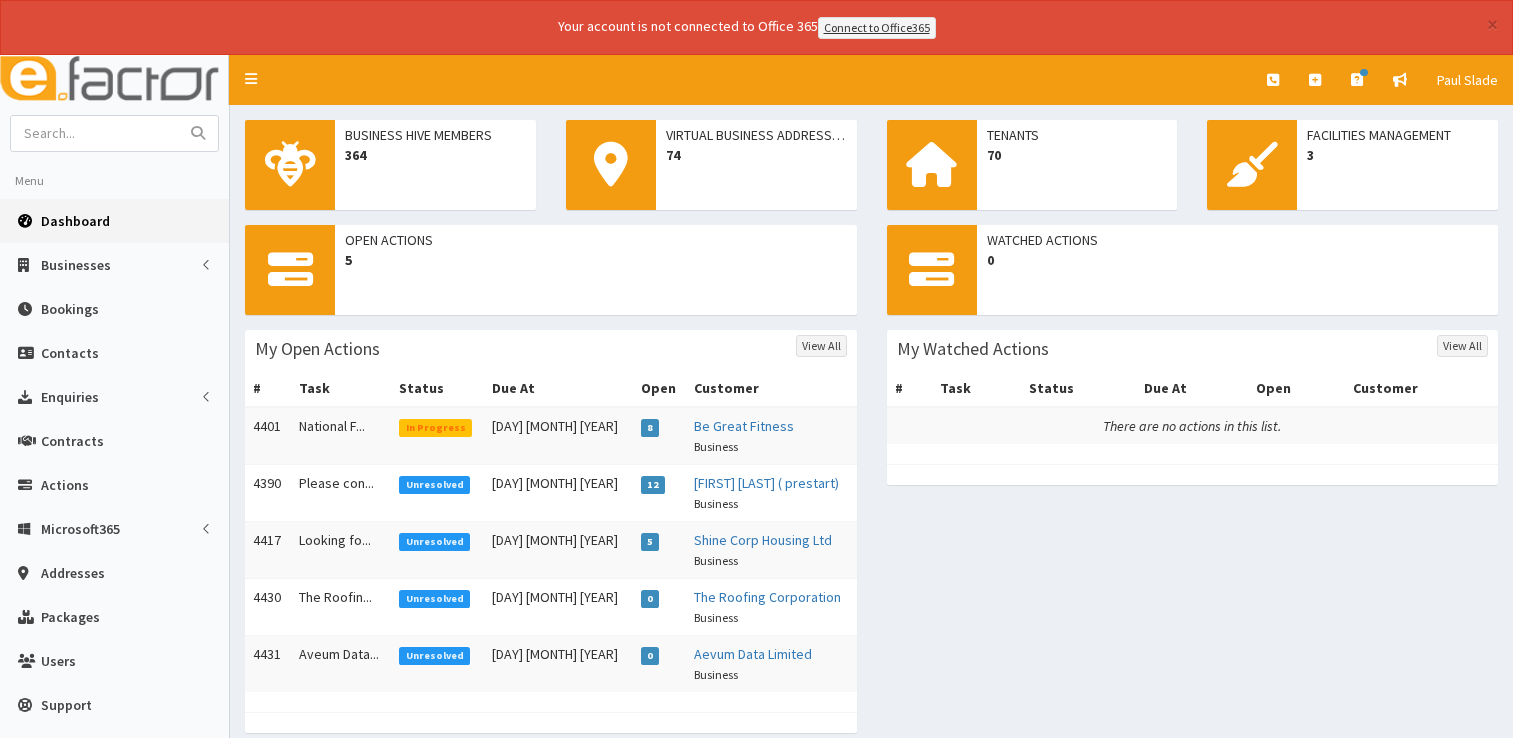 scroll, scrollTop: 0, scrollLeft: 0, axis: both 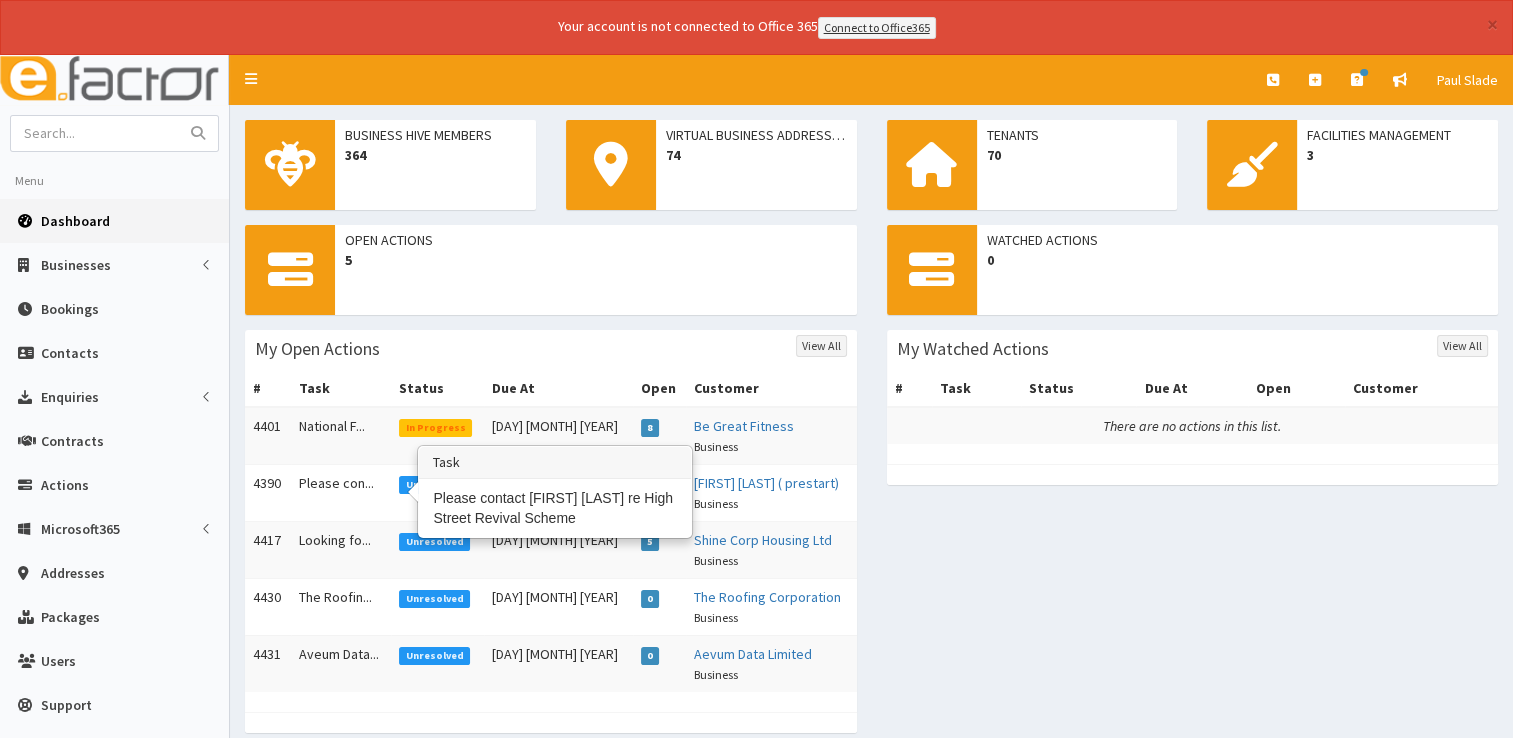 click on "Please con..." at bounding box center [341, 492] 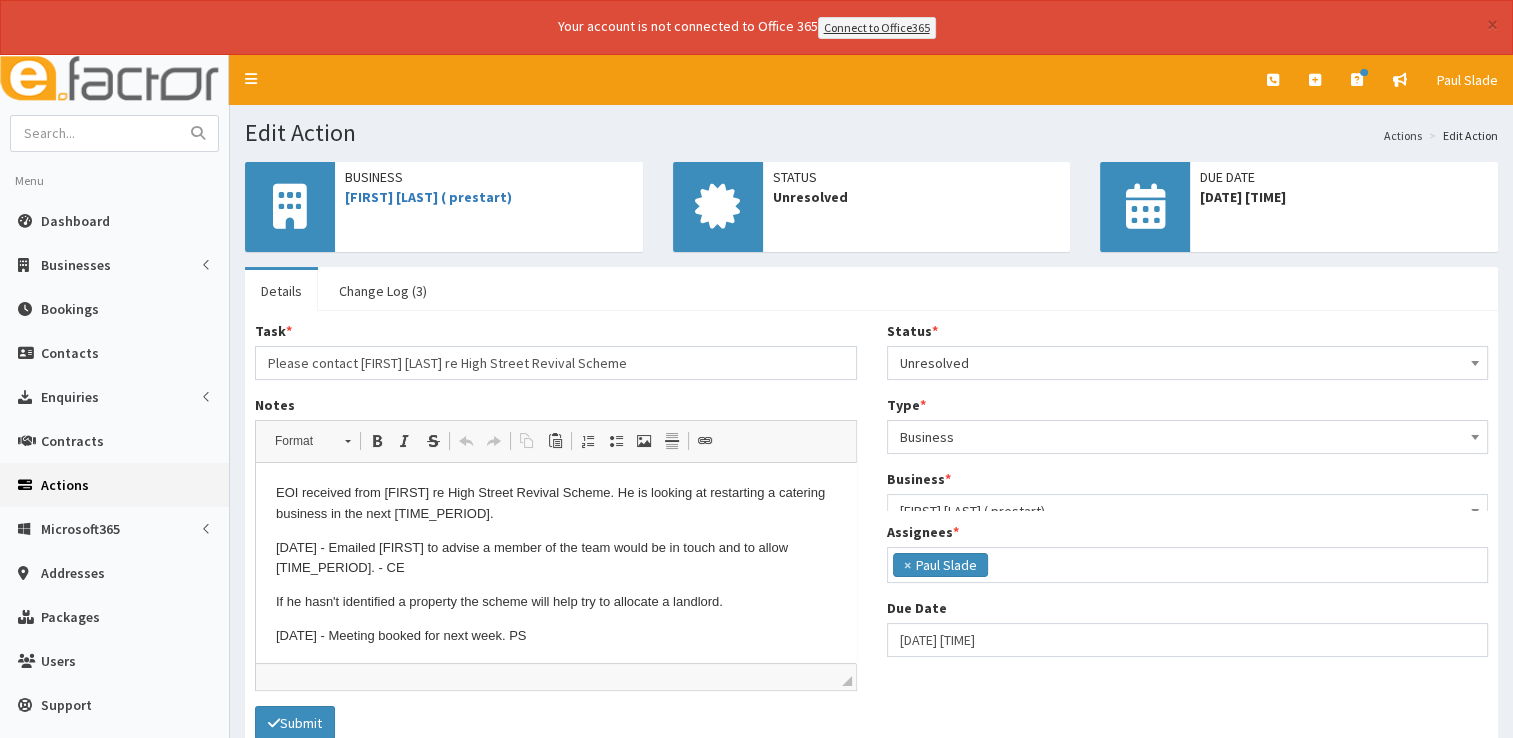 scroll, scrollTop: 0, scrollLeft: 0, axis: both 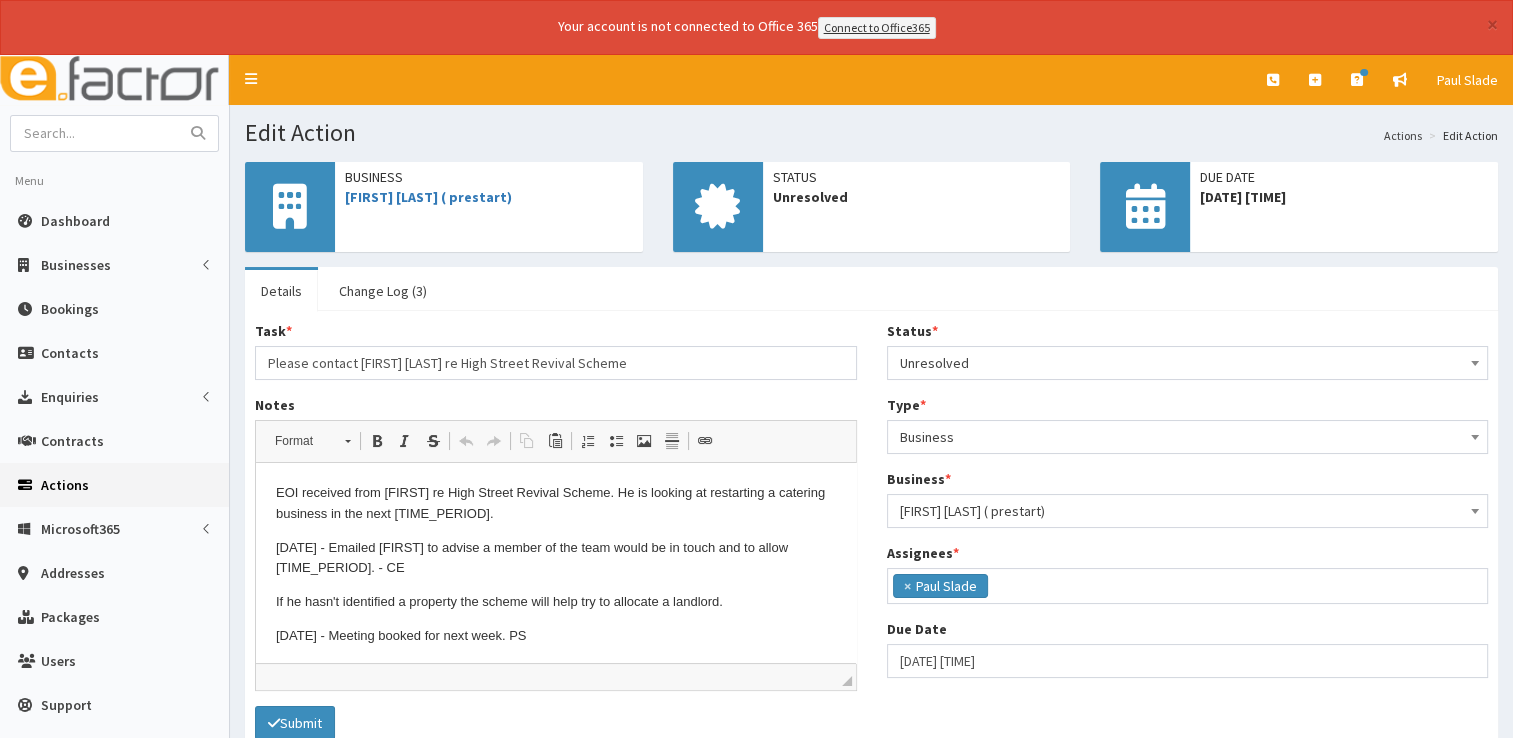 click on "Unresolved" at bounding box center [1188, 363] 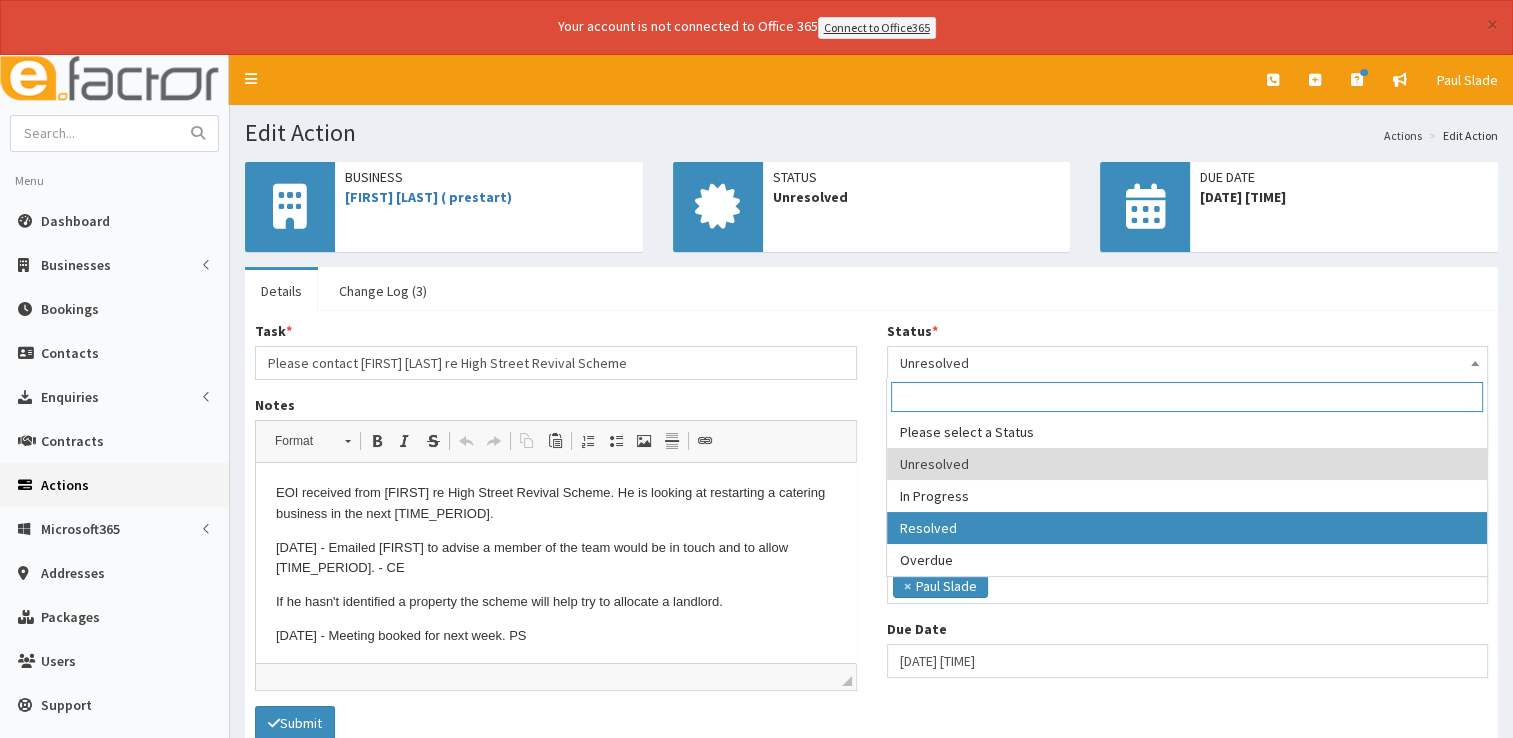 select on "3" 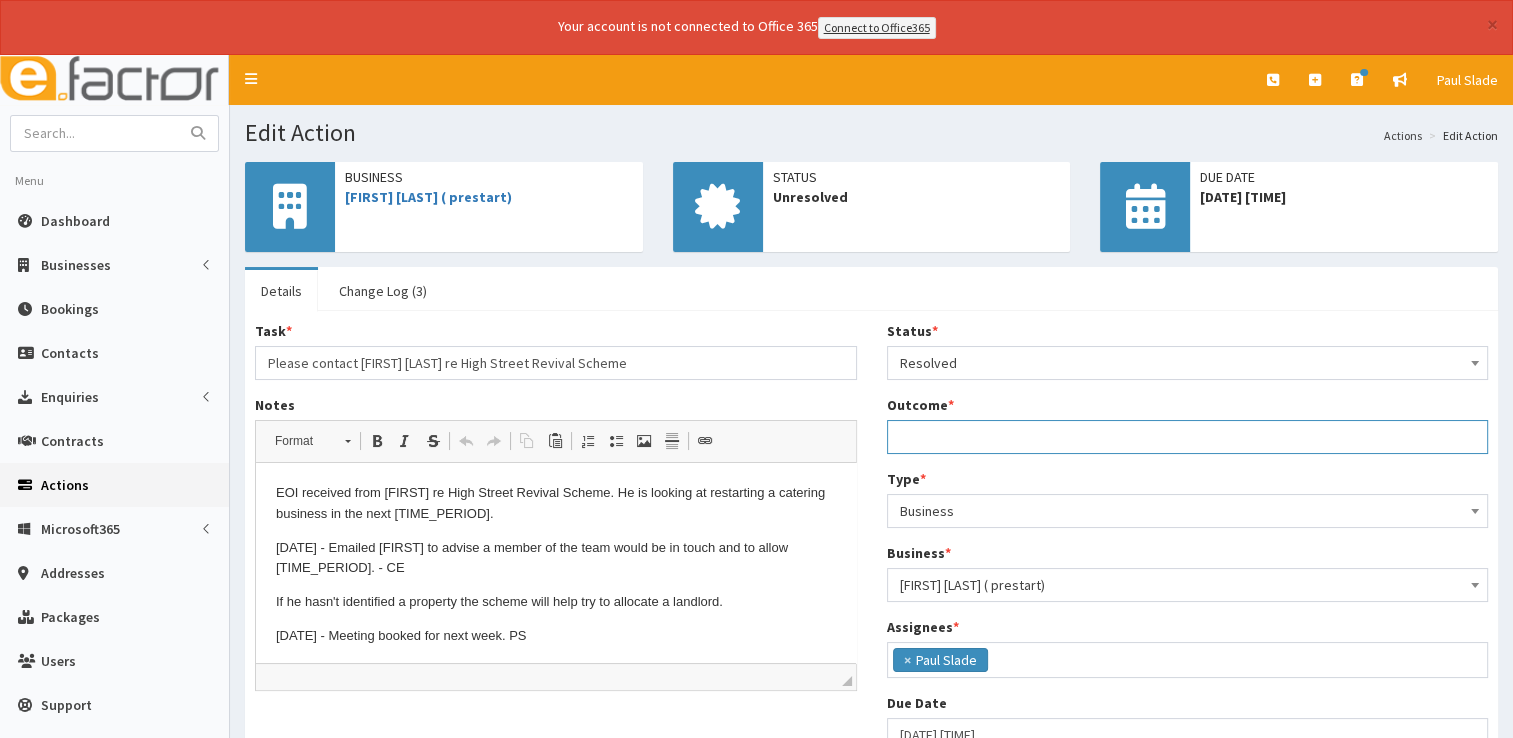 click on "Outcome  *" at bounding box center (1188, 437) 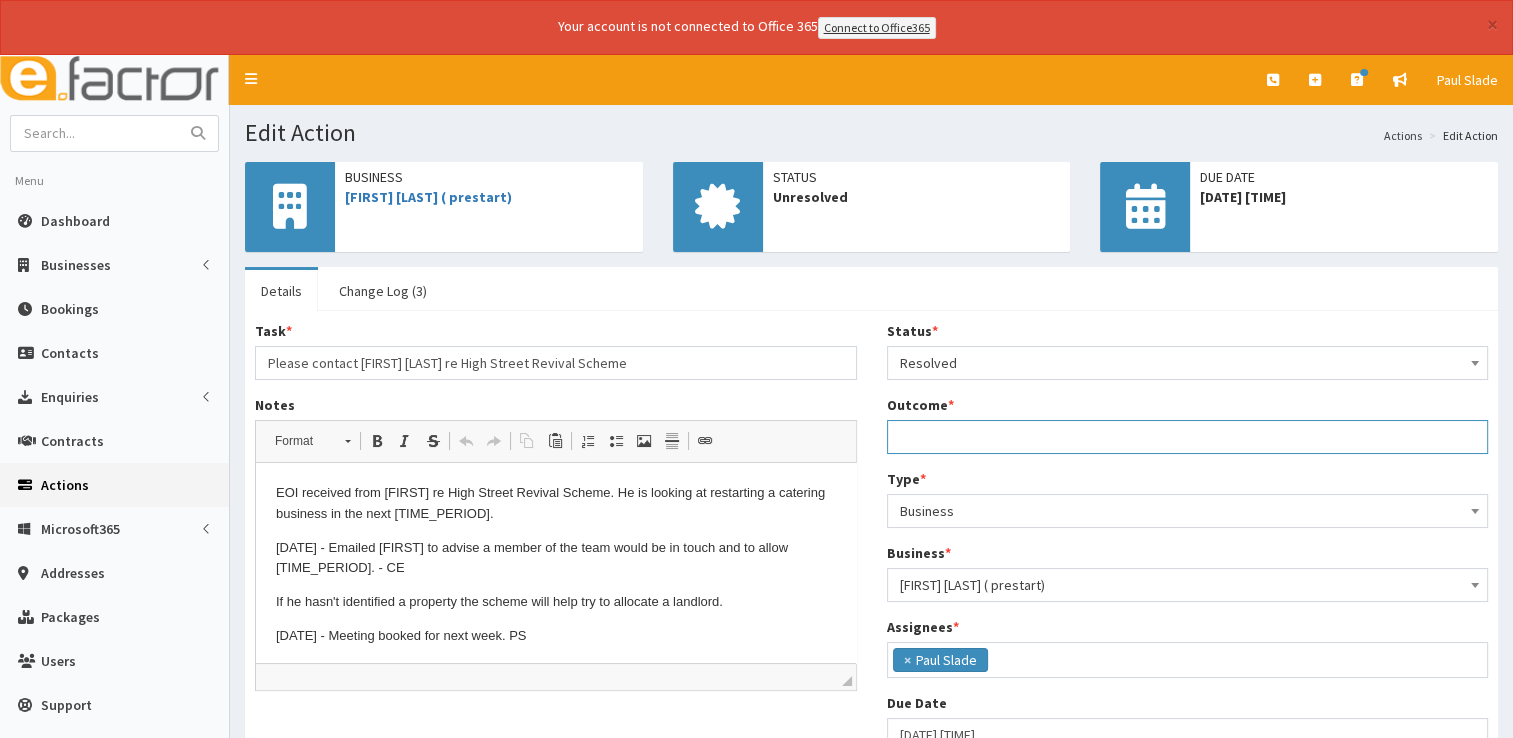 type on "See notes." 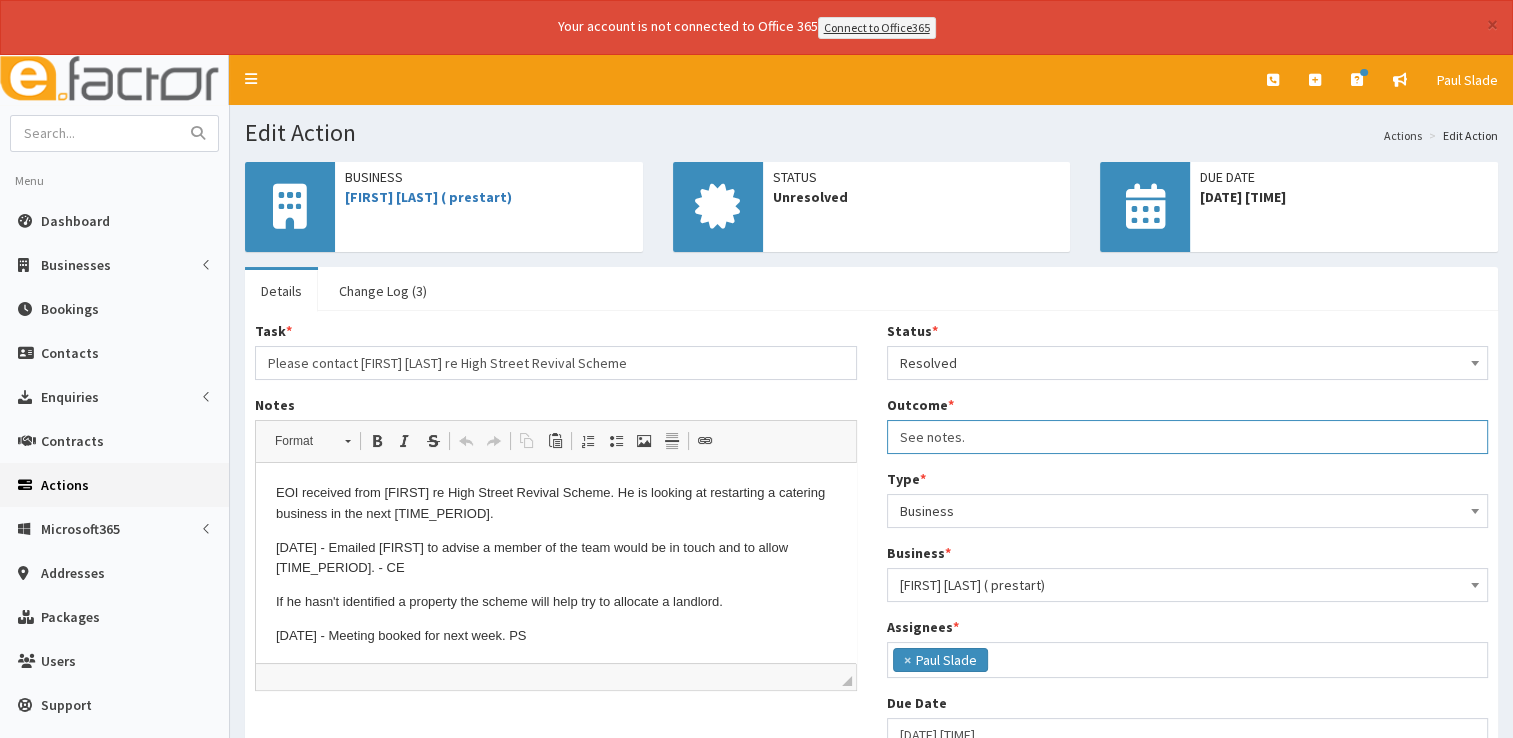 scroll, scrollTop: 156, scrollLeft: 0, axis: vertical 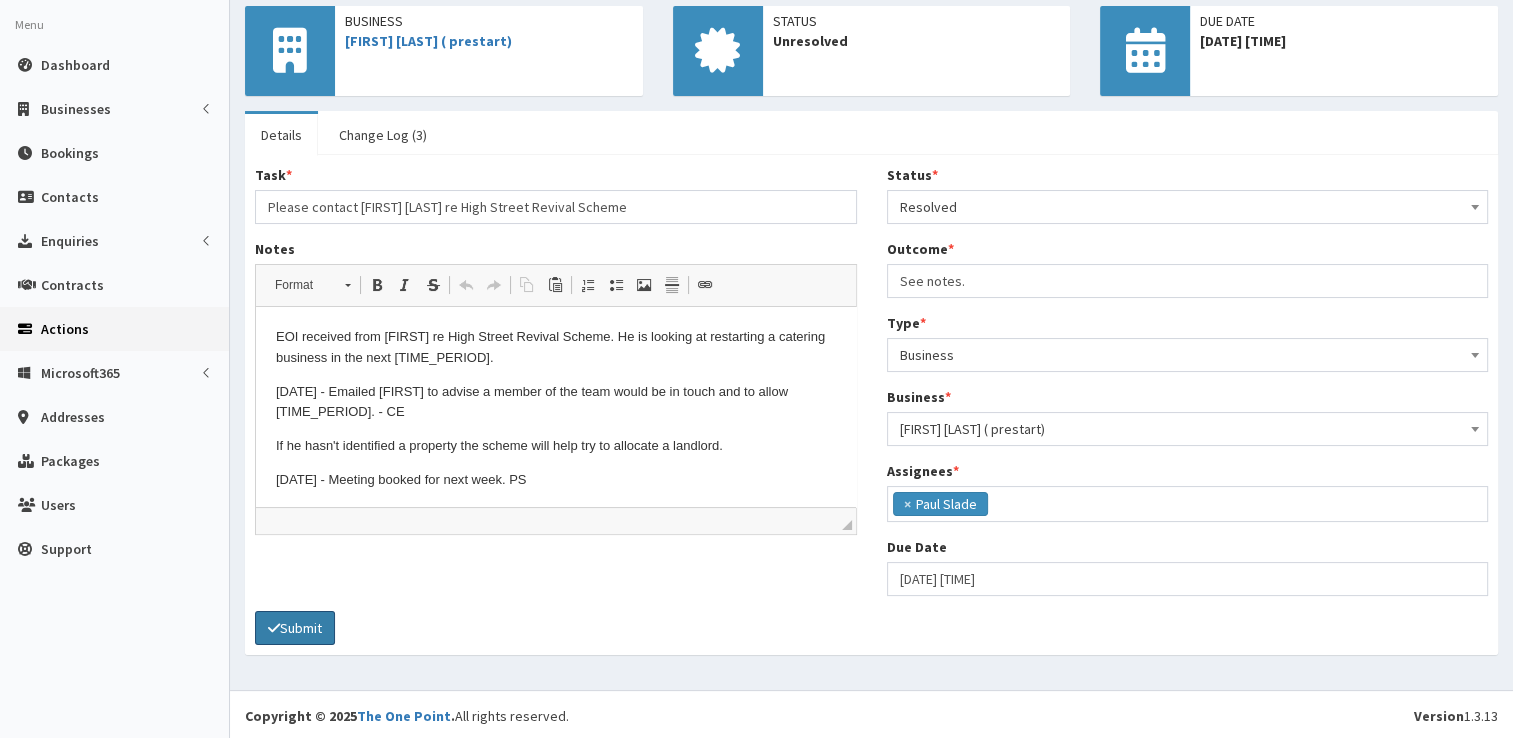 click on "Submit" at bounding box center [295, 628] 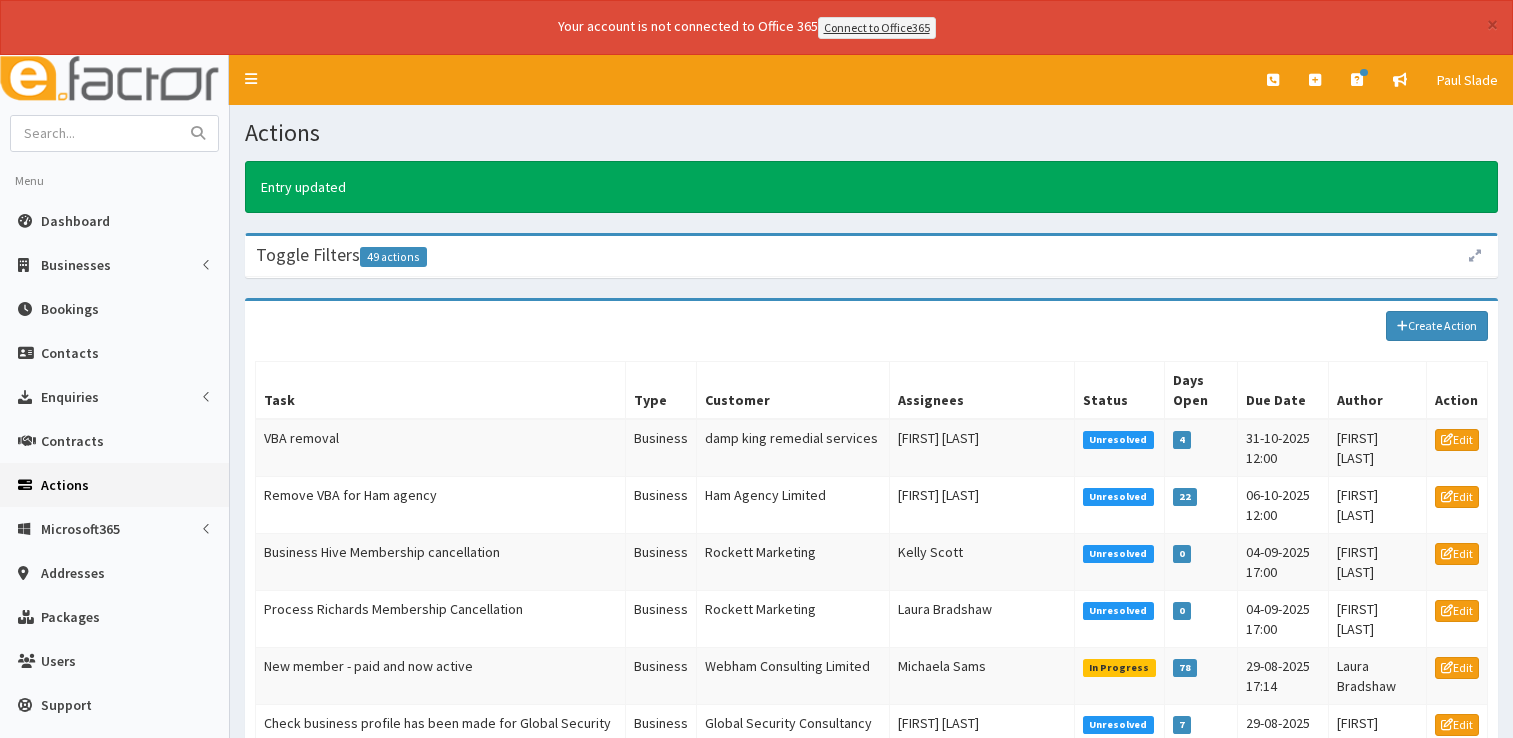 scroll, scrollTop: 0, scrollLeft: 0, axis: both 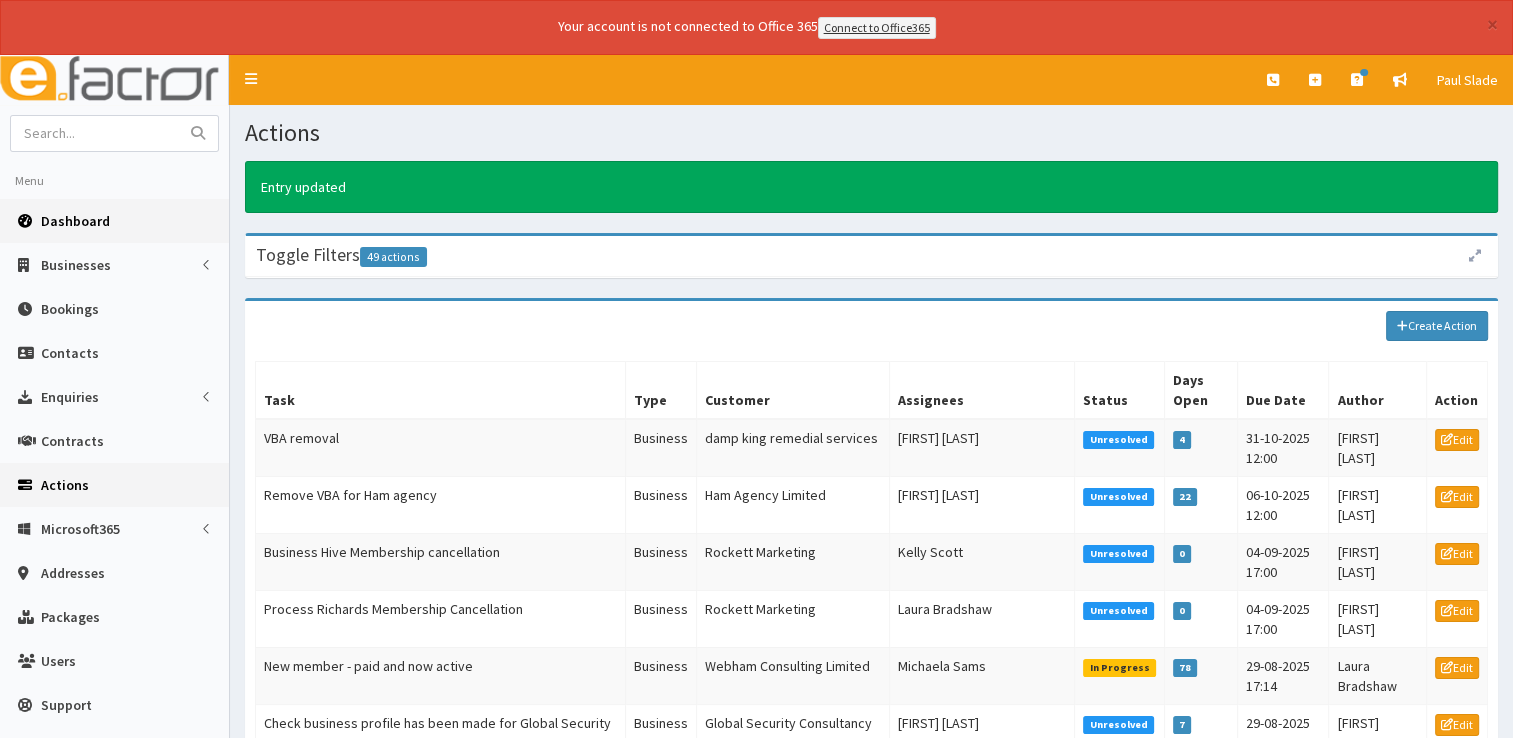 click on "Dashboard" at bounding box center (75, 221) 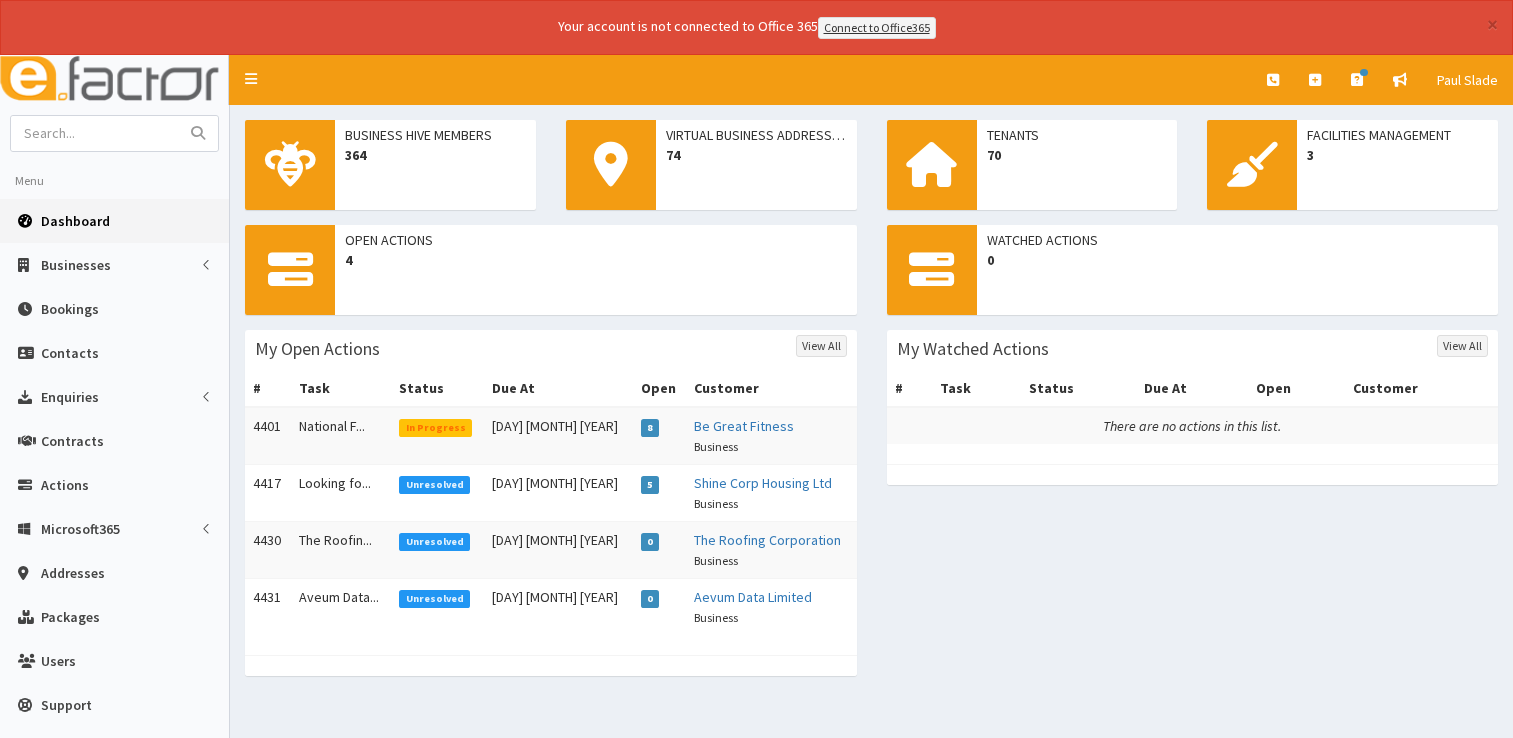 scroll, scrollTop: 0, scrollLeft: 0, axis: both 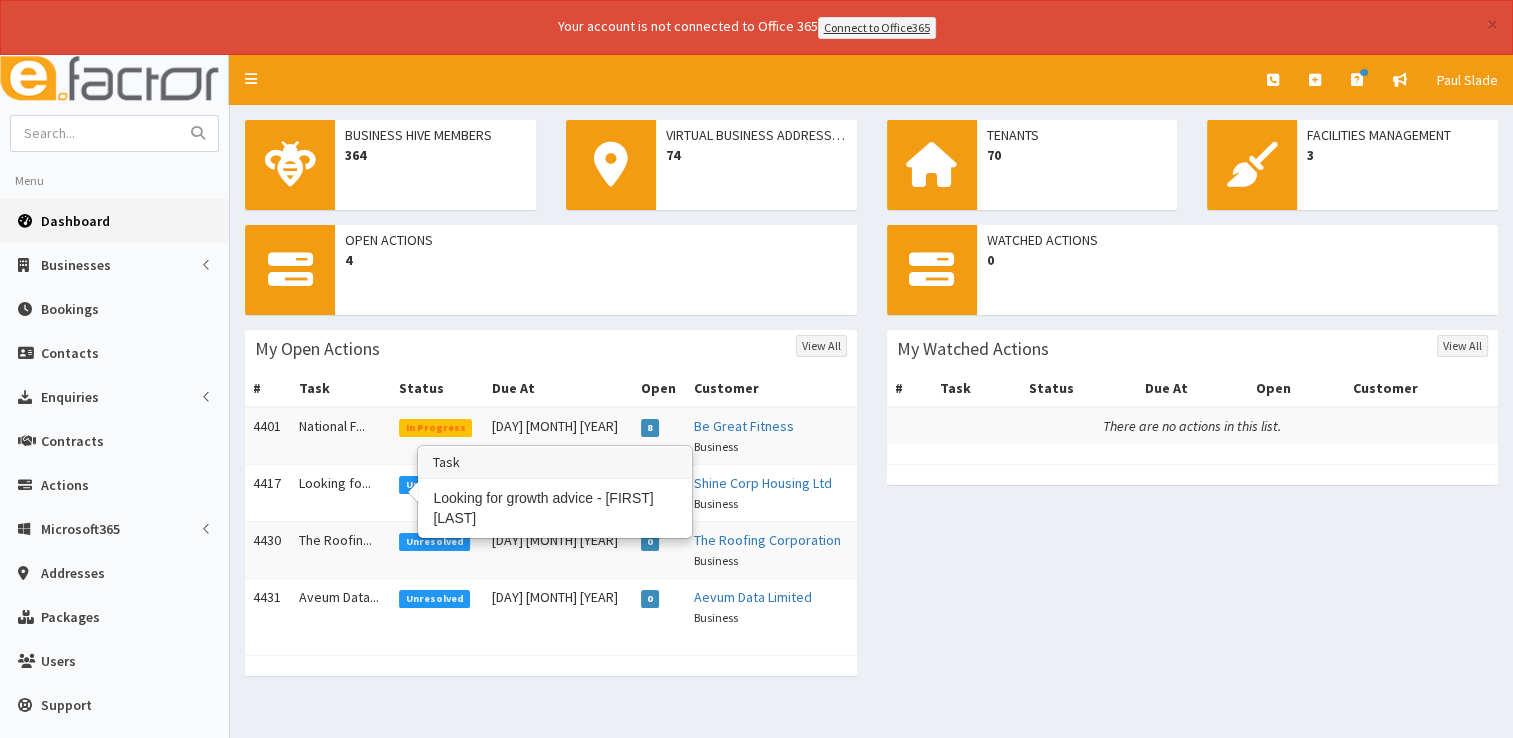 click on "Looking fo..." at bounding box center (341, 492) 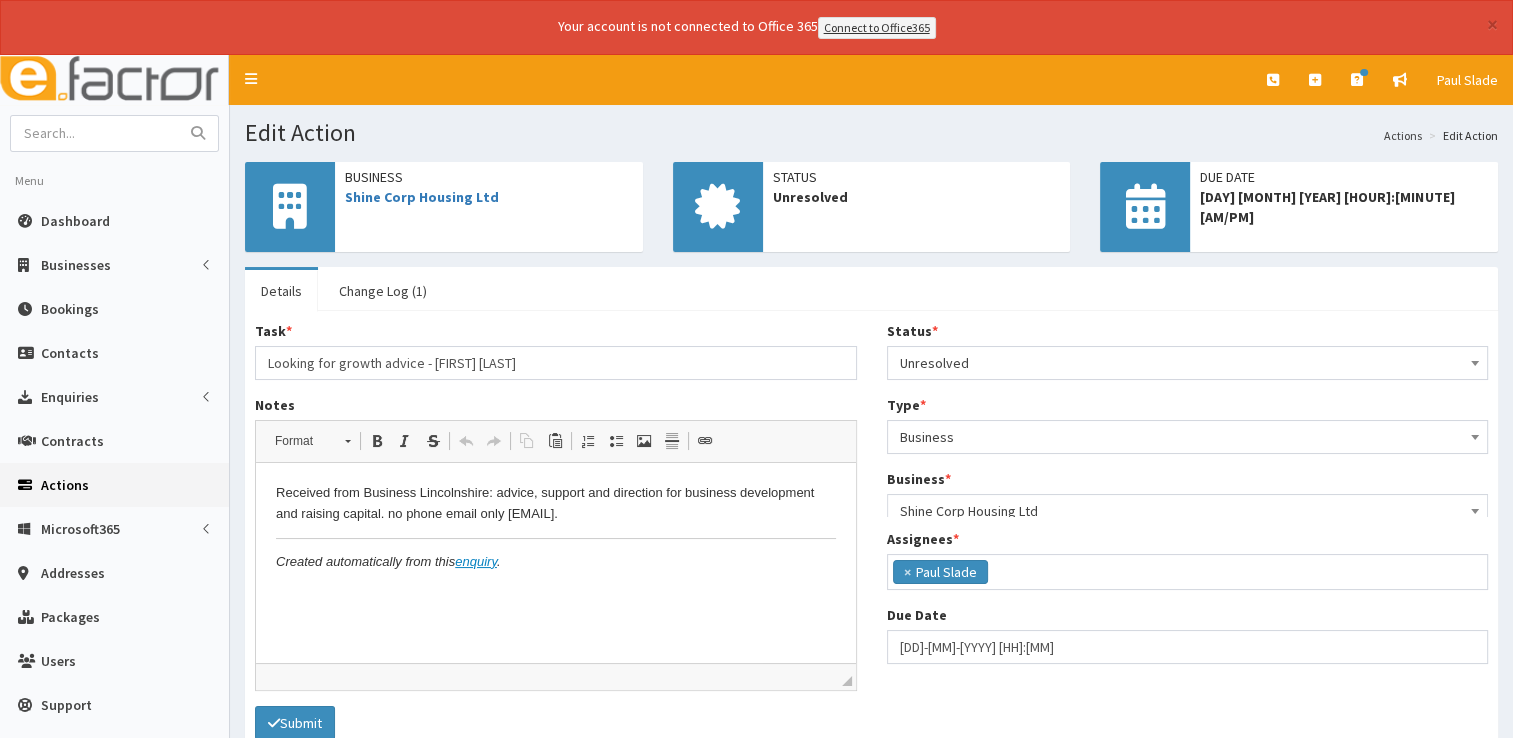 scroll, scrollTop: 0, scrollLeft: 0, axis: both 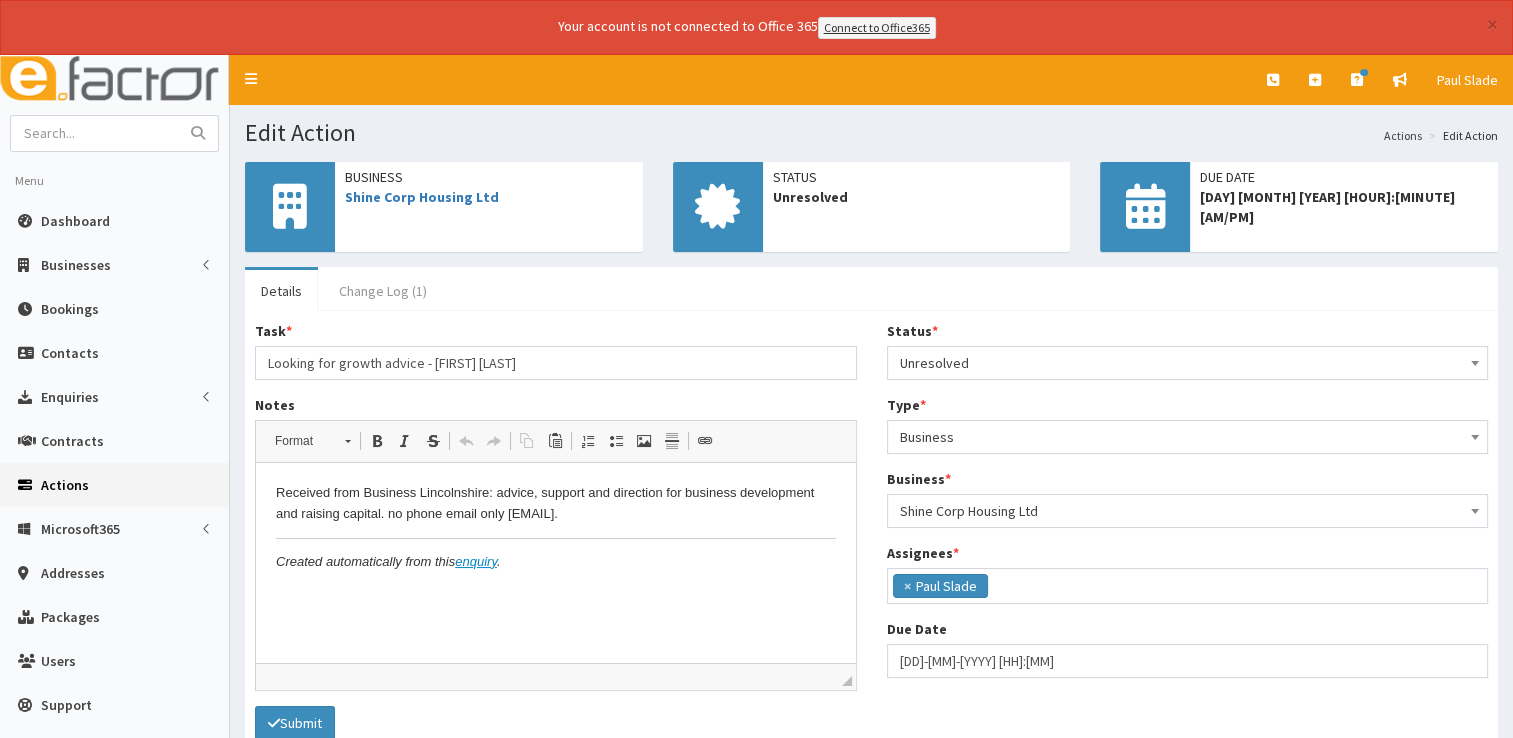 click on "Change Log (1)" at bounding box center (383, 291) 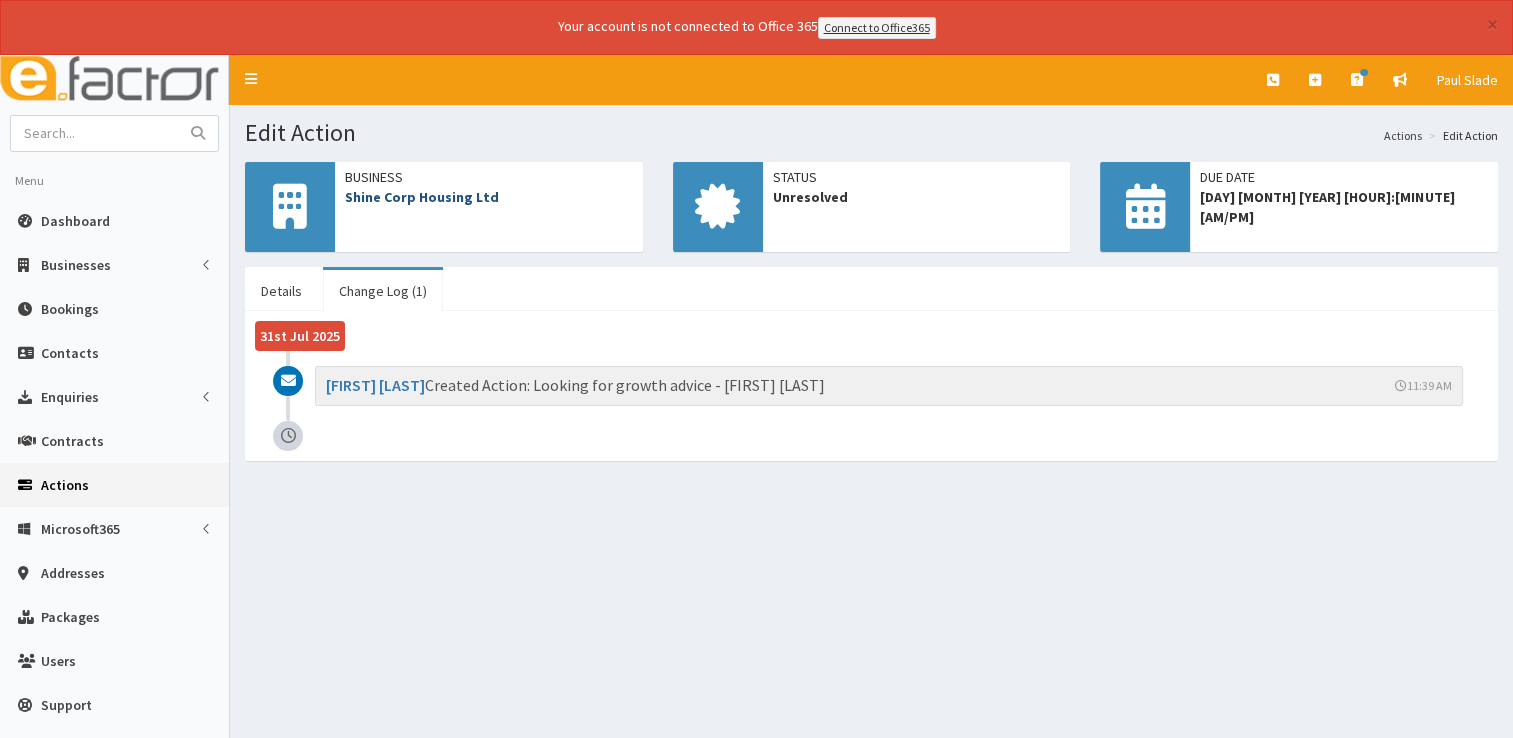 click on "Shine Corp Housing Ltd" at bounding box center [422, 197] 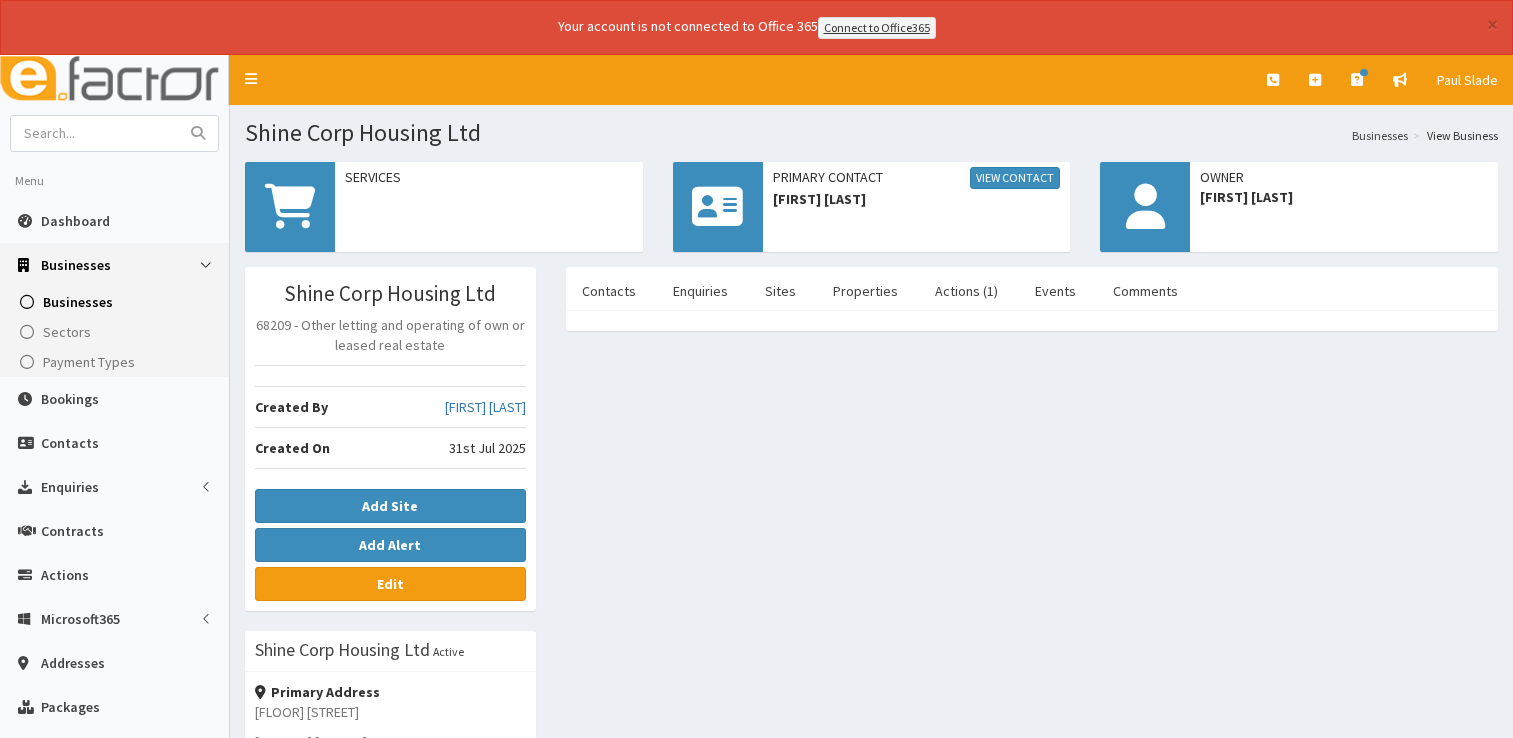 scroll, scrollTop: 0, scrollLeft: 0, axis: both 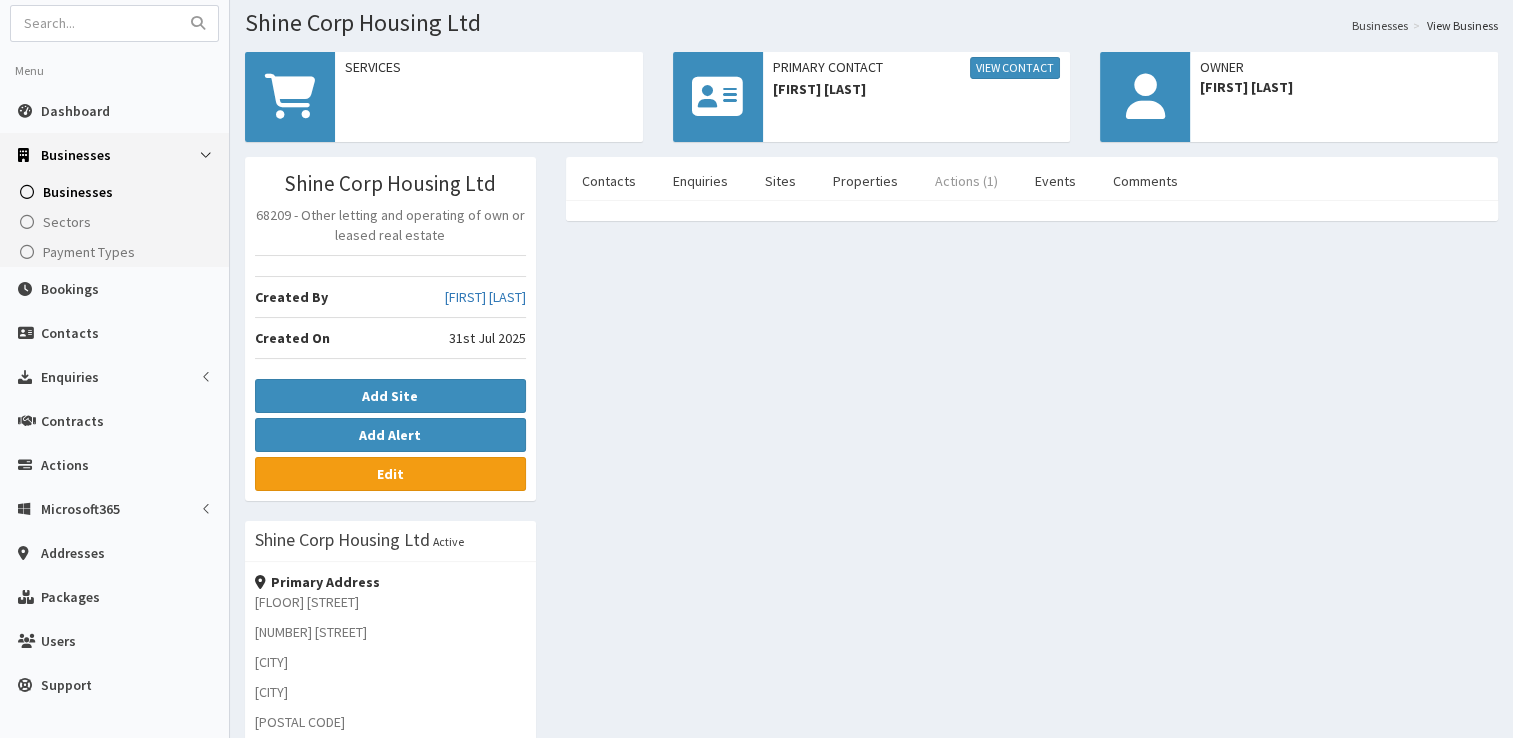 click on "Actions (1)" at bounding box center [966, 181] 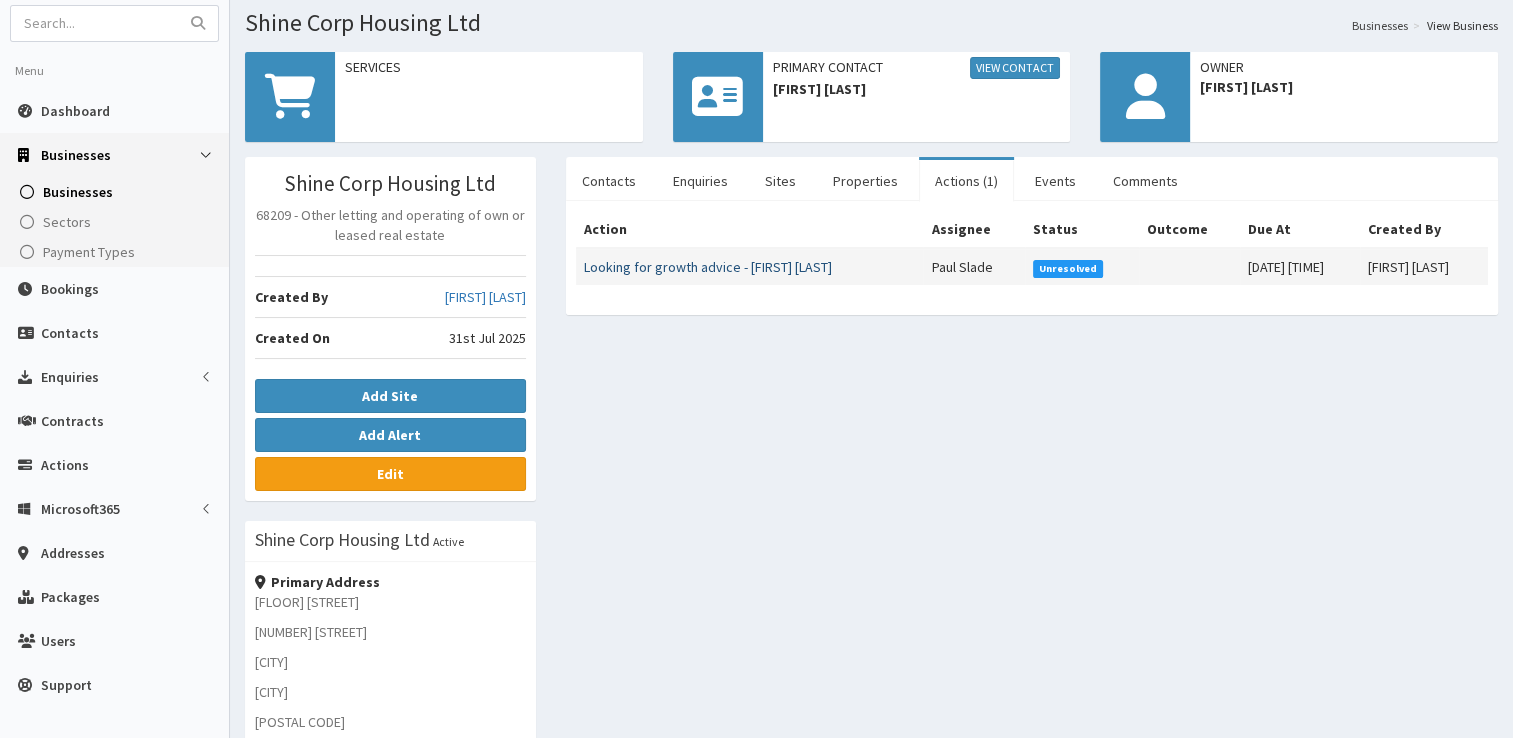 click on "Looking for growth advice - [NAME] [NAME]" at bounding box center [708, 267] 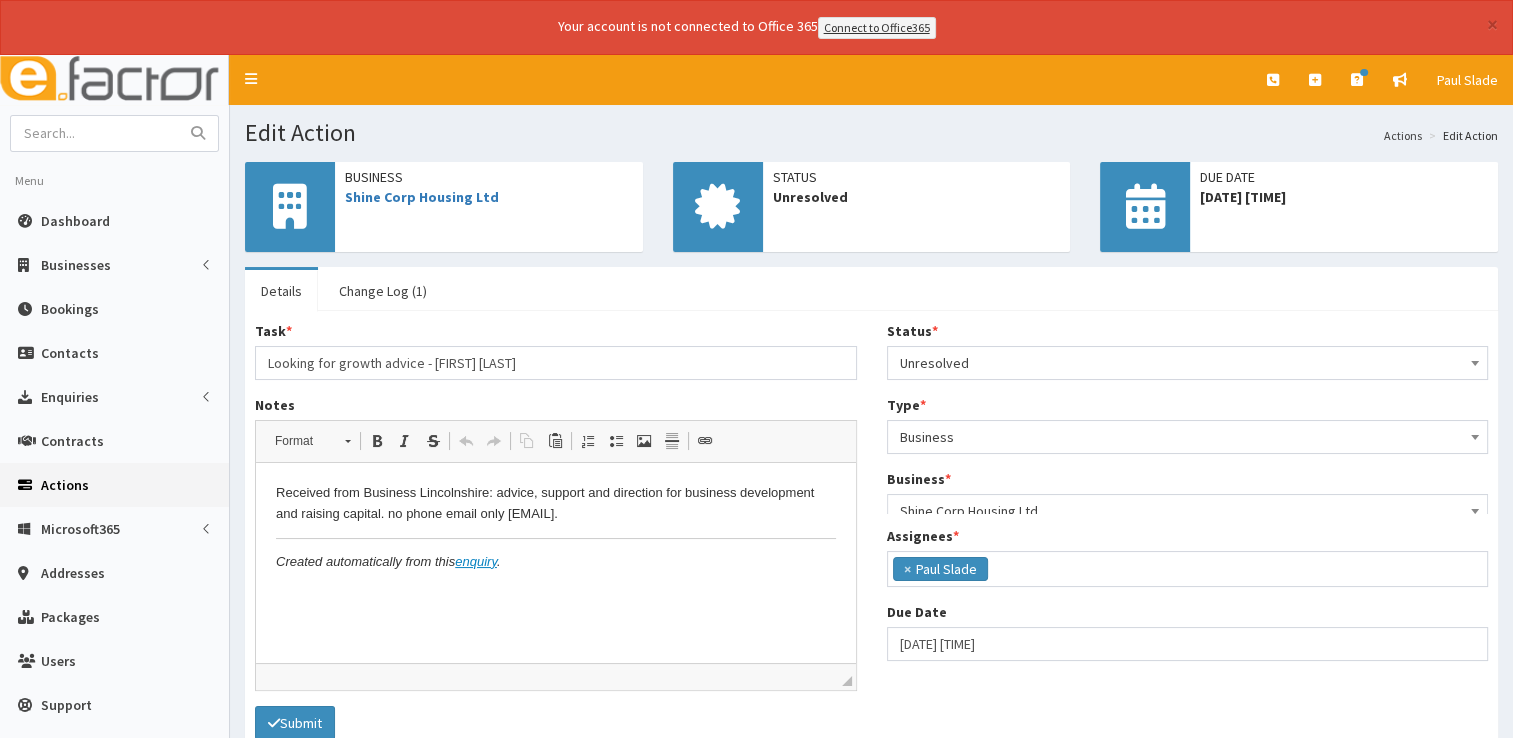 scroll, scrollTop: 0, scrollLeft: 0, axis: both 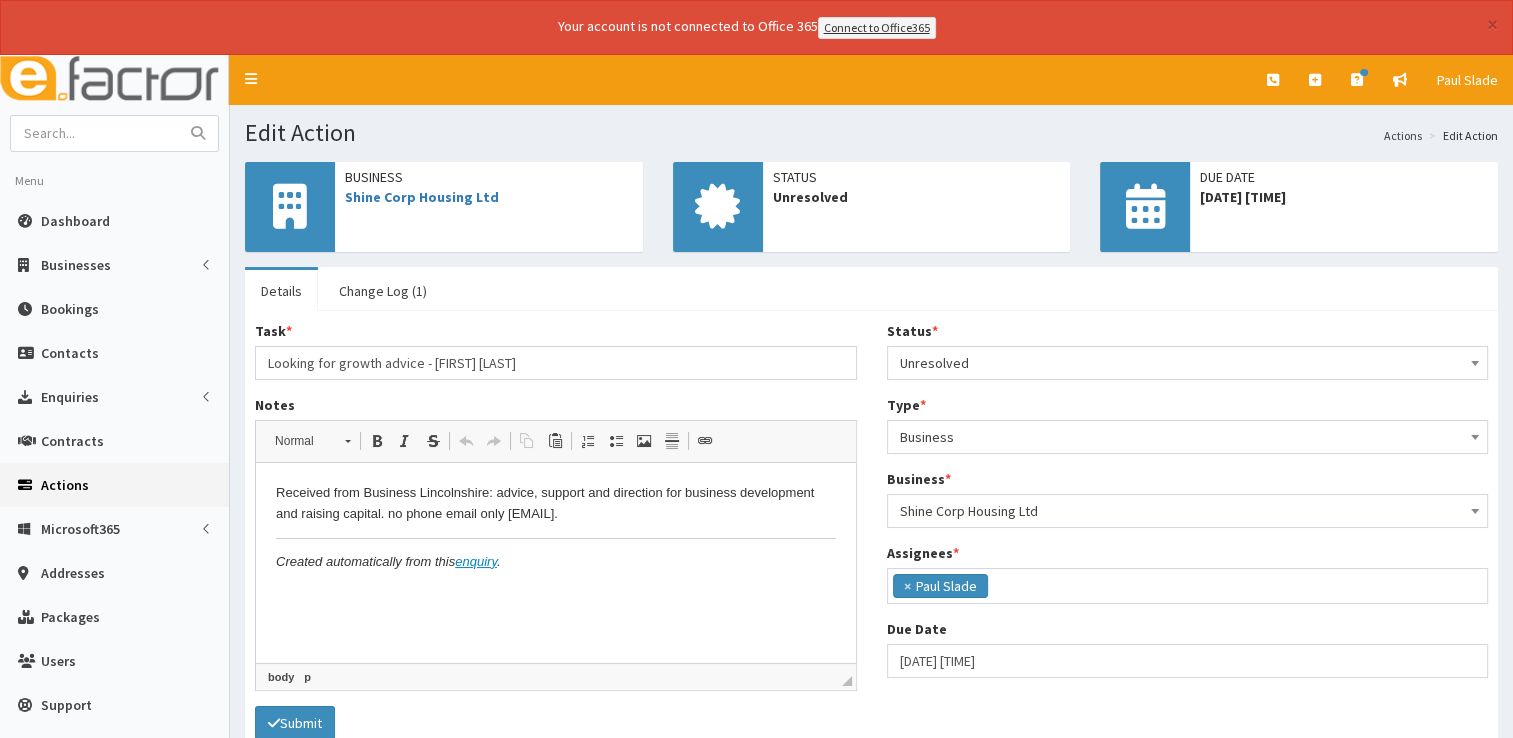 drag, startPoint x: 677, startPoint y: 511, endPoint x: 595, endPoint y: 514, distance: 82.05486 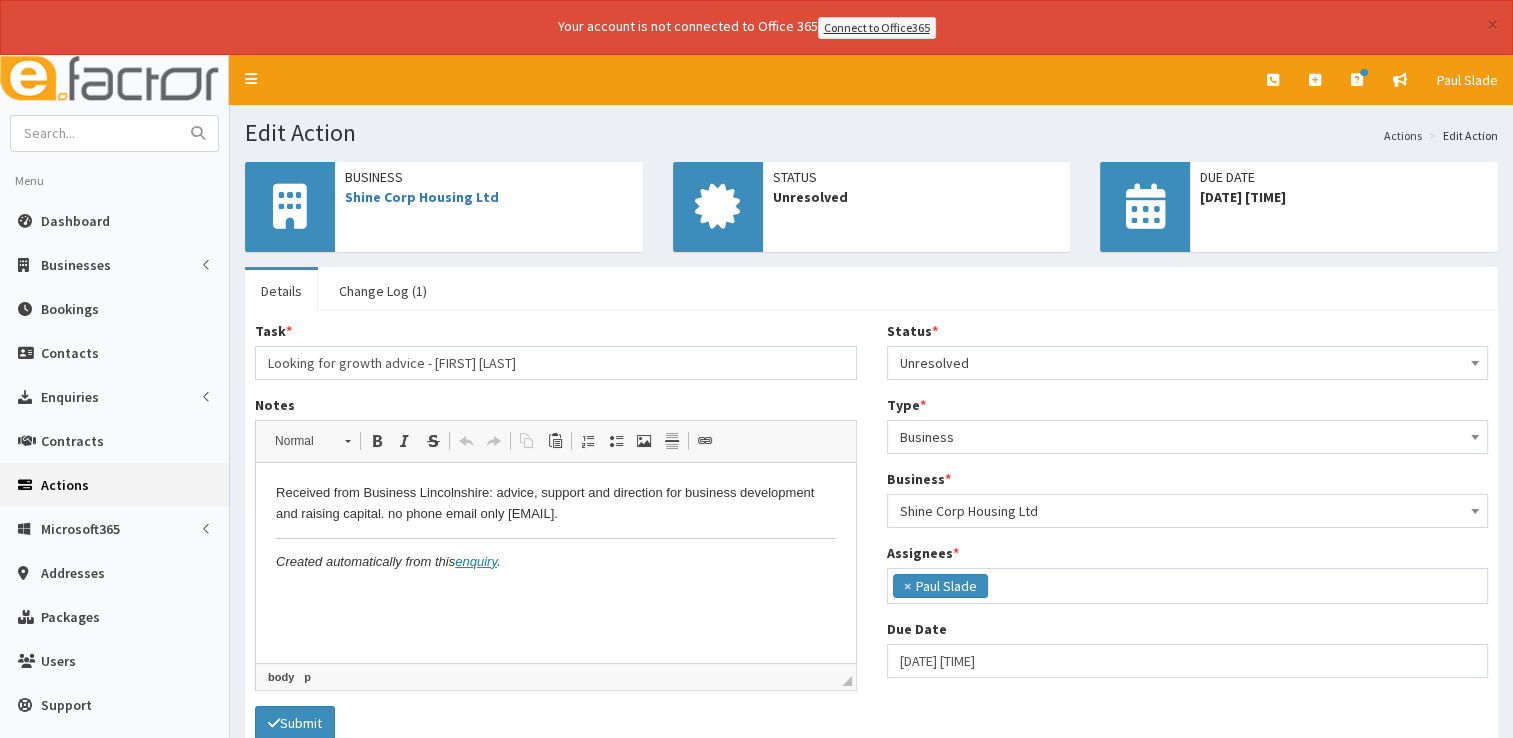 click on "Received from Business Lincolnshire: advice, support and direction for business development and raising capital. no phone email only [EMAIL]." at bounding box center [556, 504] 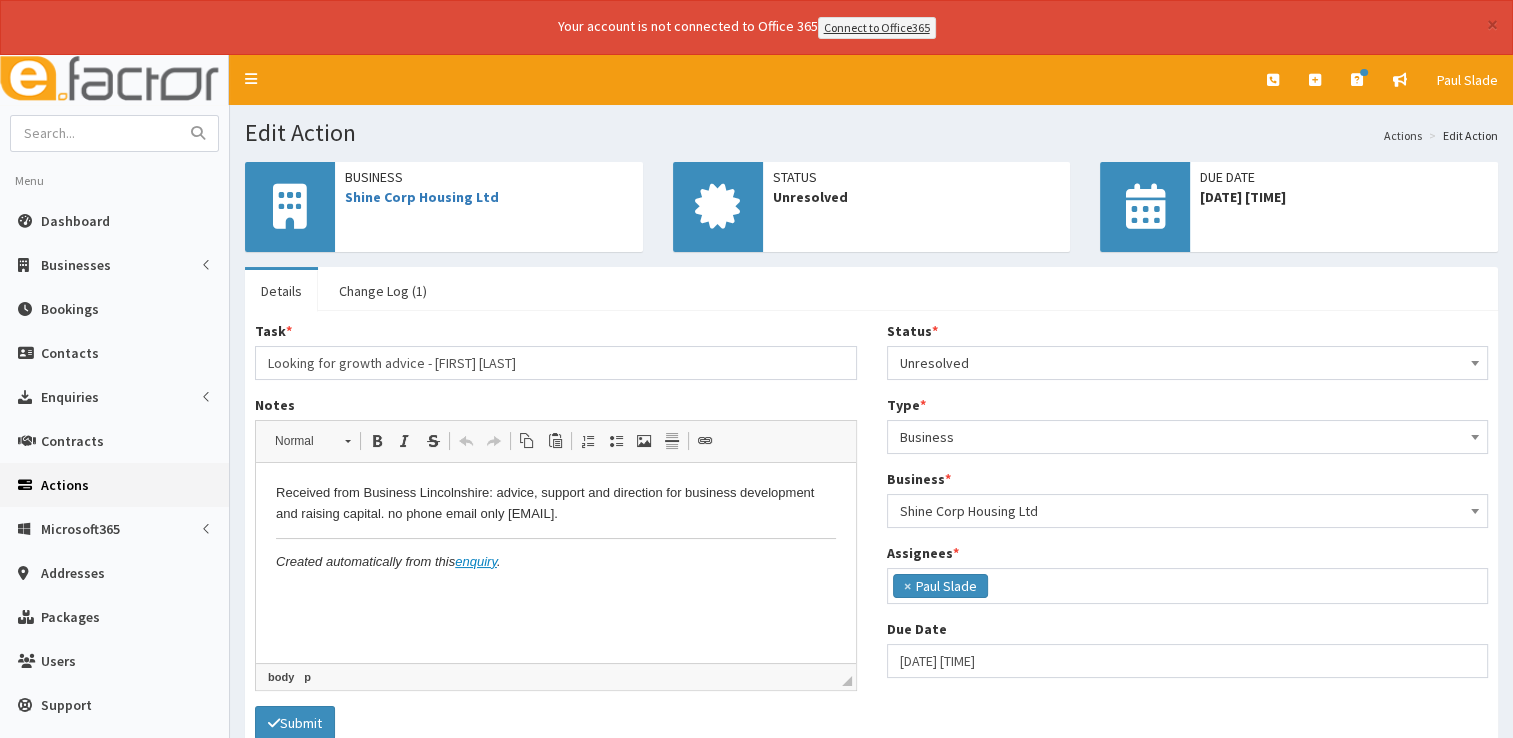 drag, startPoint x: 506, startPoint y: 517, endPoint x: 661, endPoint y: 518, distance: 155.00322 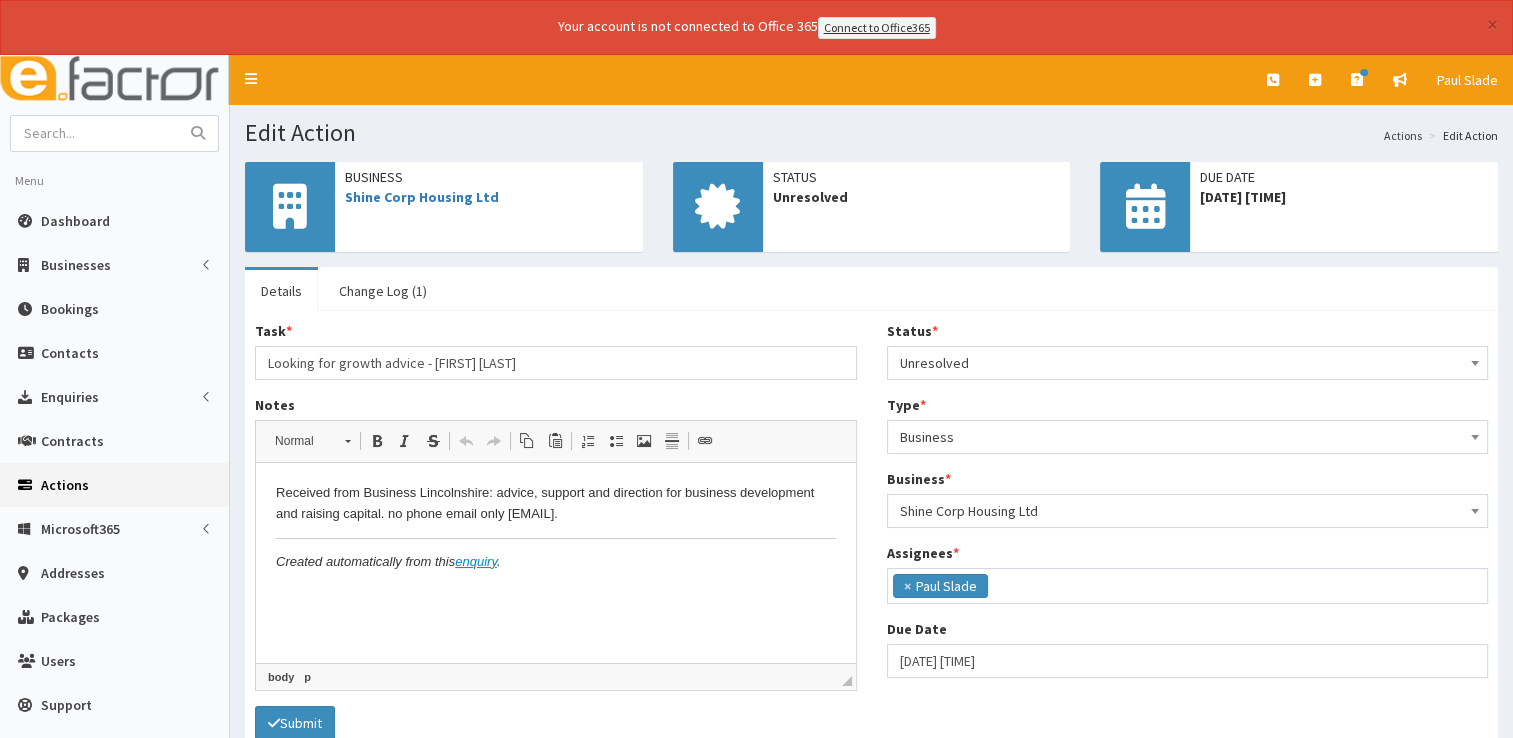 click on "Received from Business Lincolnshire: advice, support and direction for business development and raising capital. no phone email only [EMAIL]." at bounding box center [556, 504] 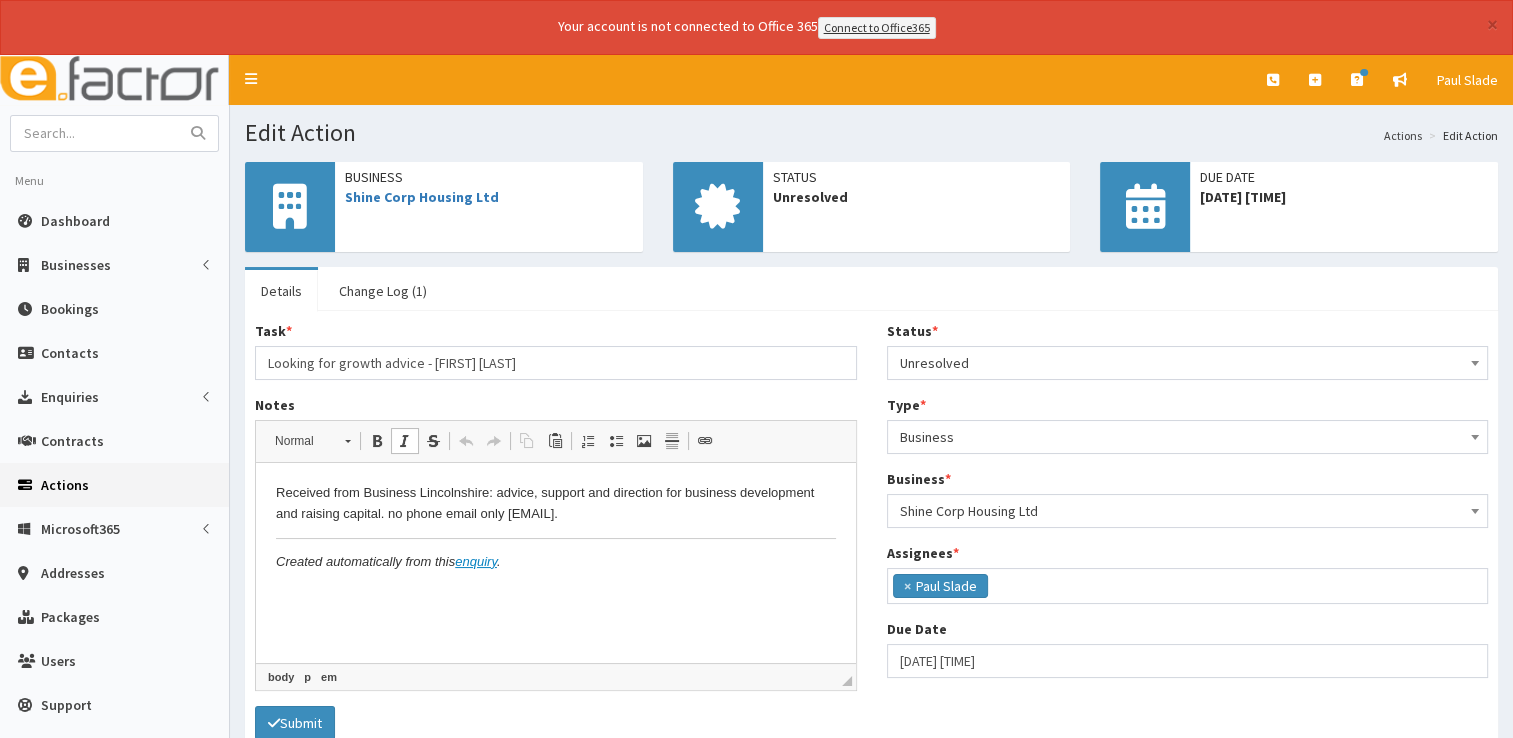 click on "Received from Business Lincolnshire: advice, support and direction for business development and raising capital. no phone email only [EMAIL]. Created automatically from this enquiry ." at bounding box center (556, 527) 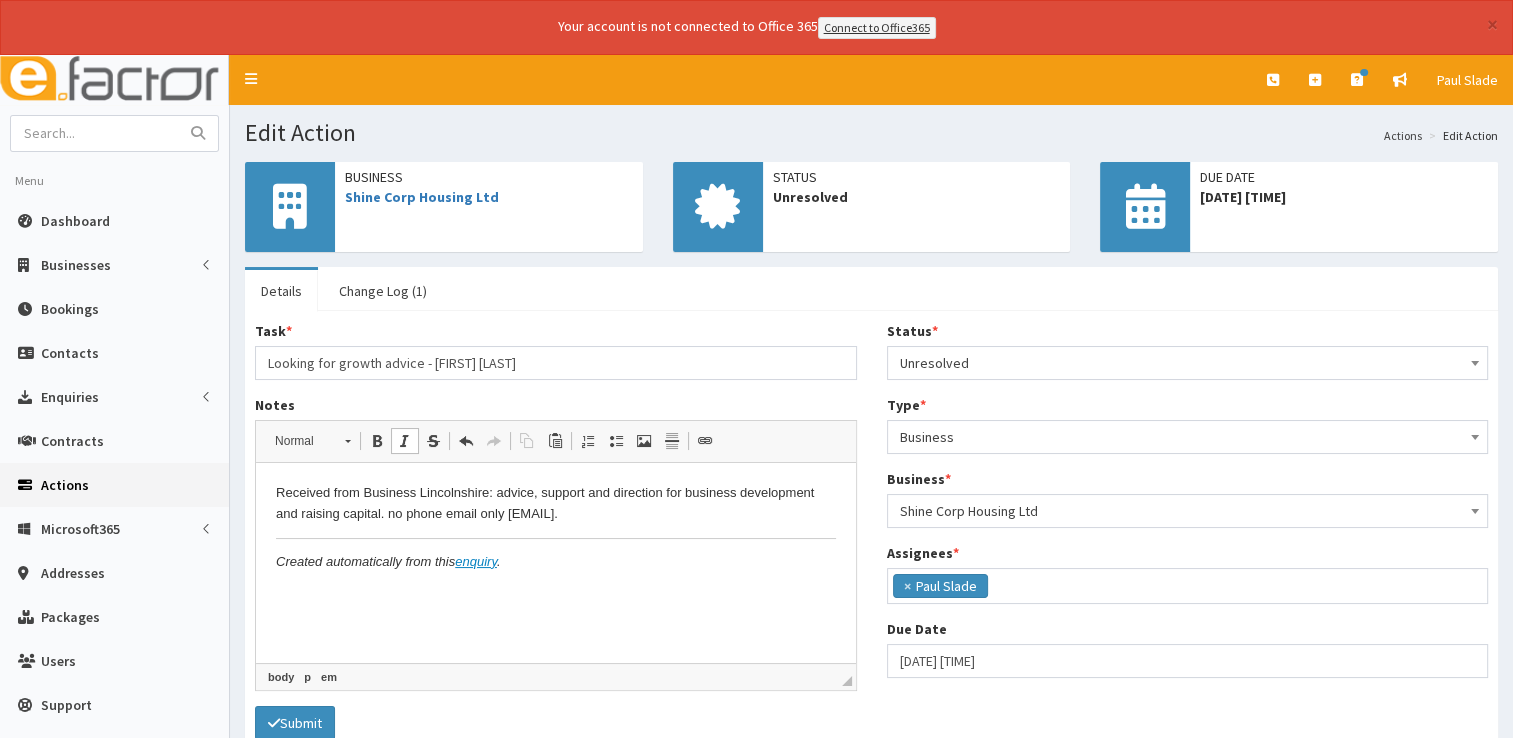 type 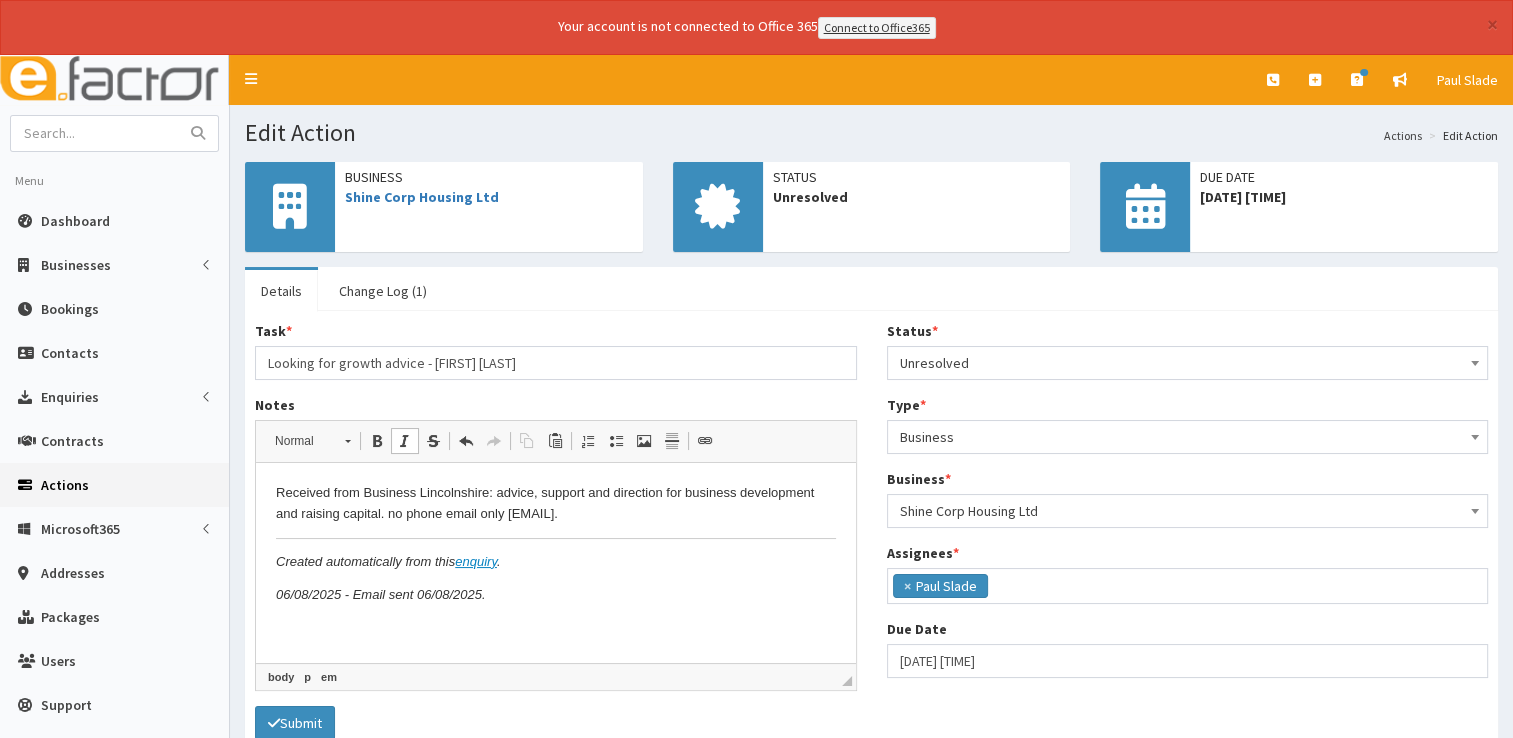 click on "Unresolved" at bounding box center (1188, 363) 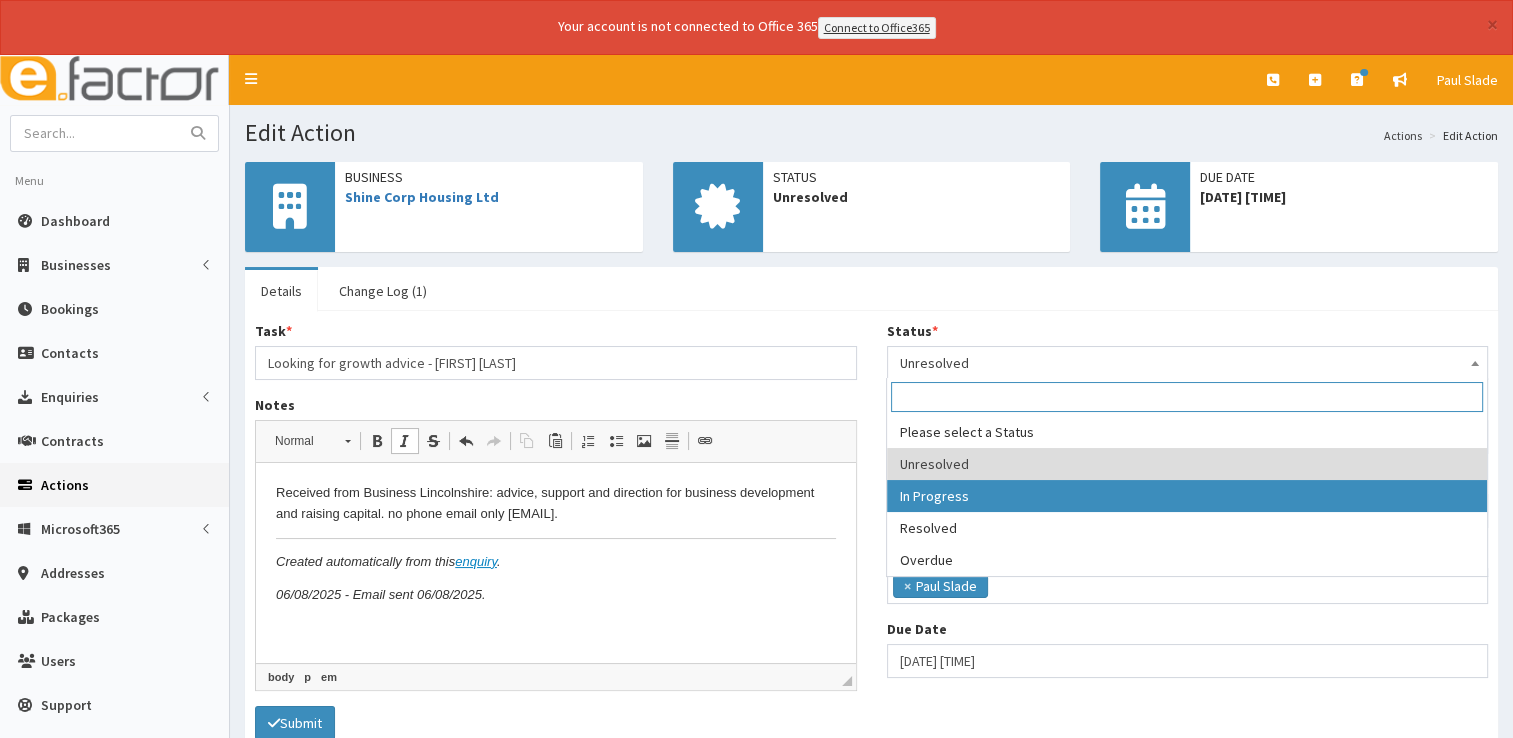 select on "2" 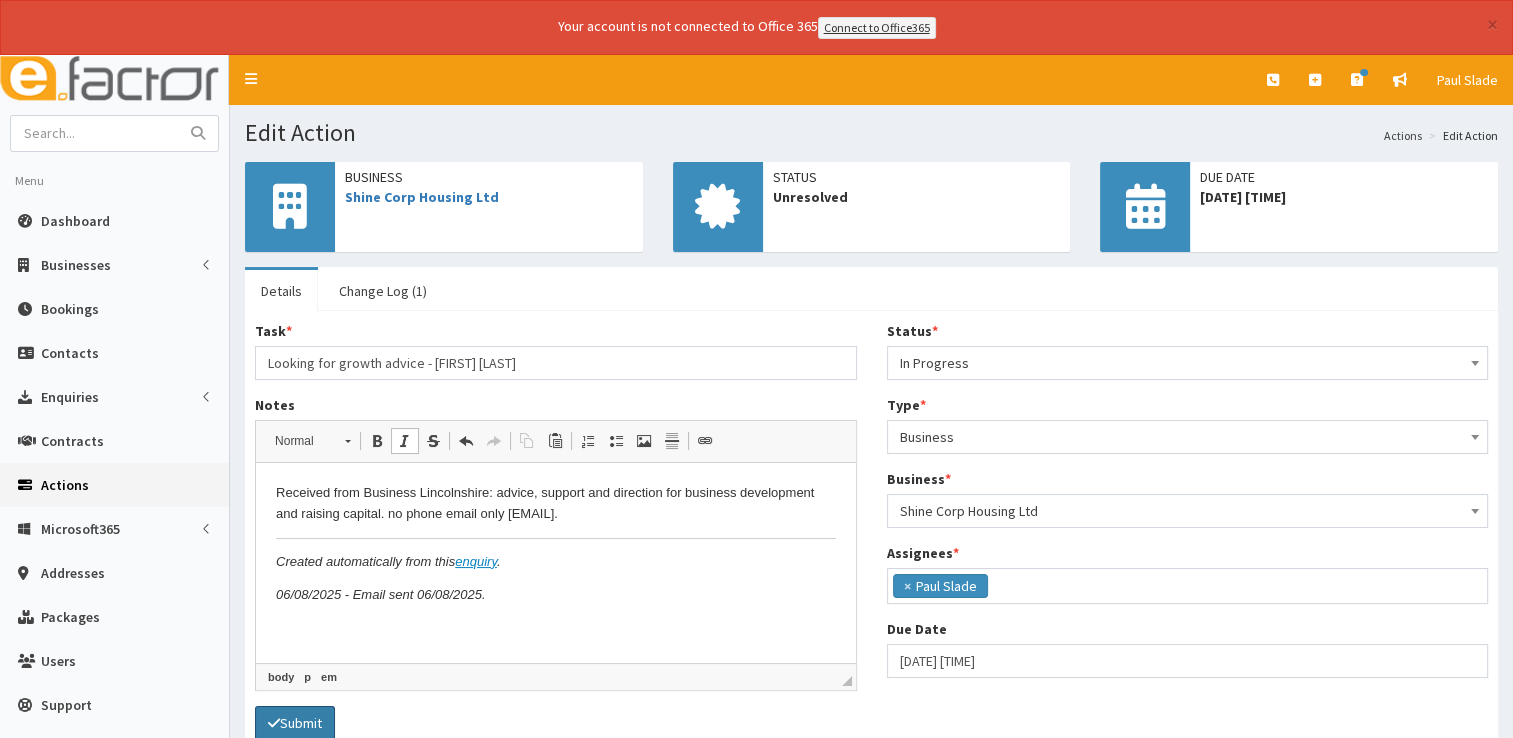 click on "Submit" at bounding box center [295, 723] 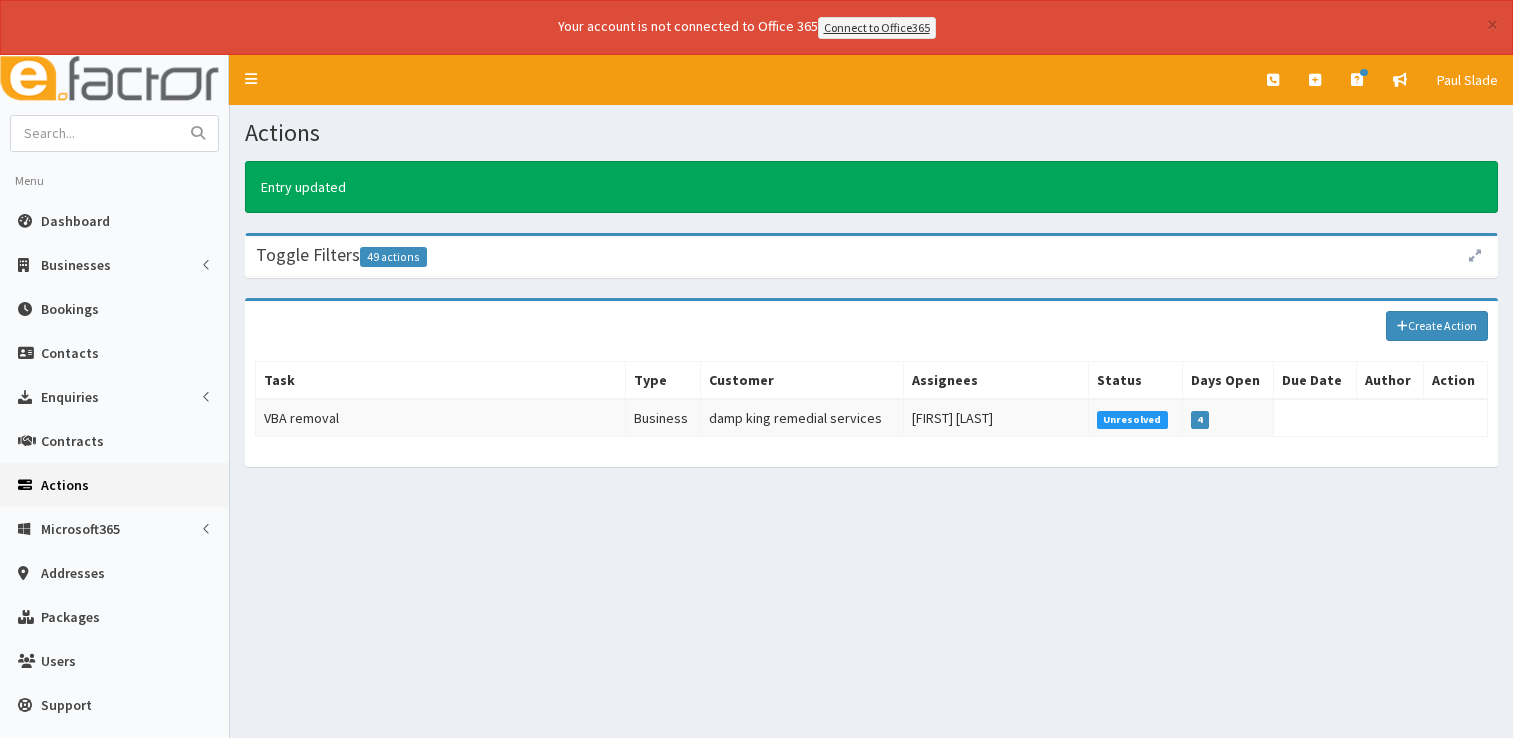 scroll, scrollTop: 0, scrollLeft: 0, axis: both 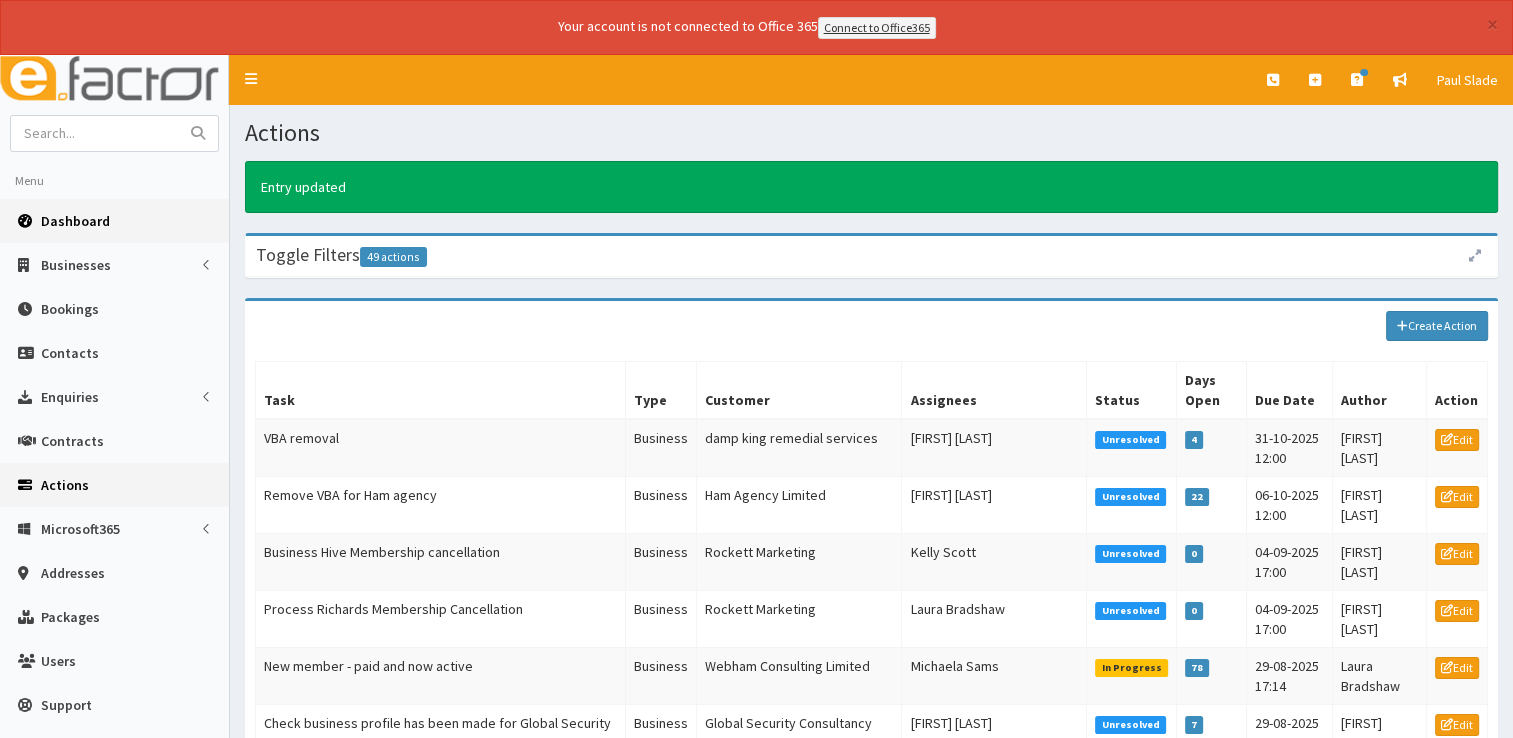 click on "Dashboard" at bounding box center [75, 221] 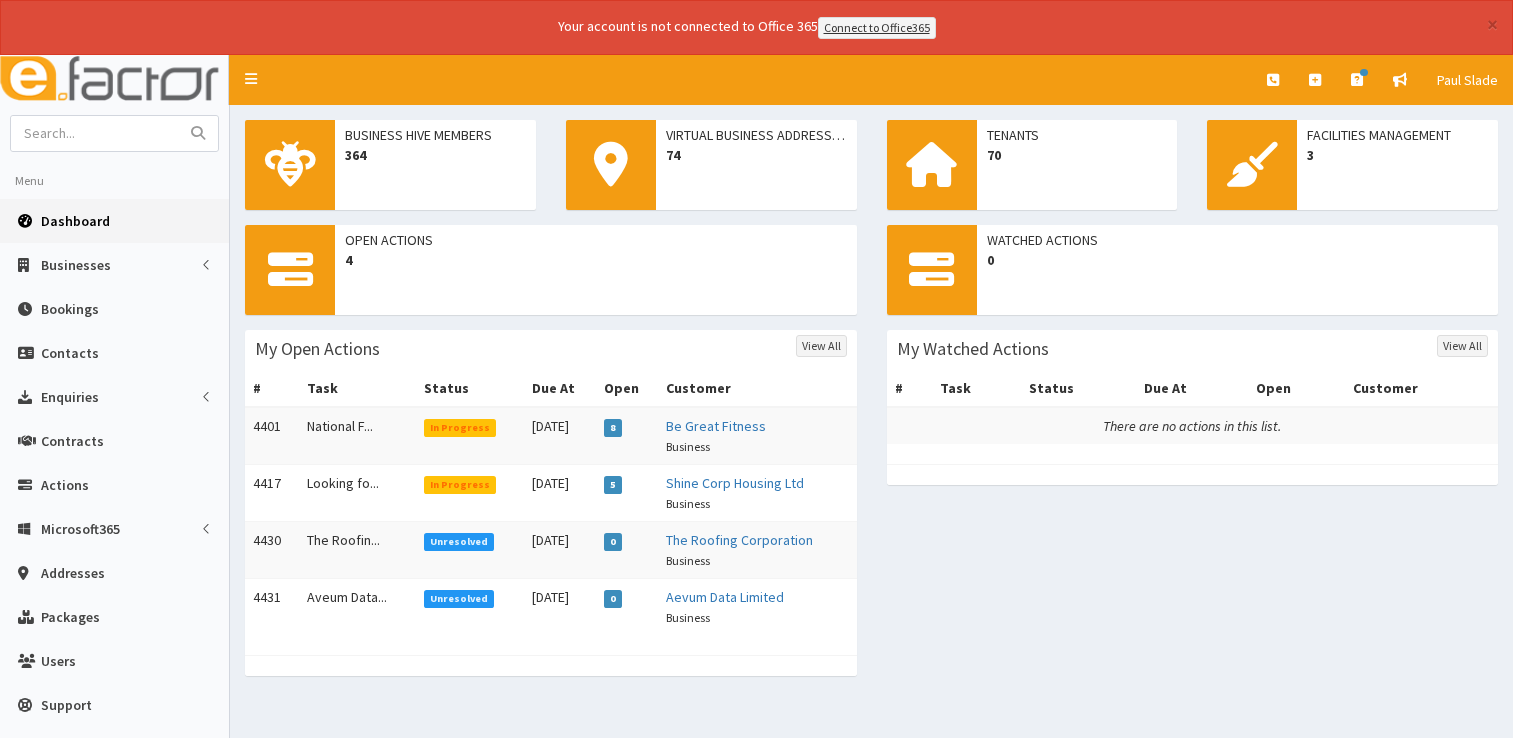 scroll, scrollTop: 0, scrollLeft: 0, axis: both 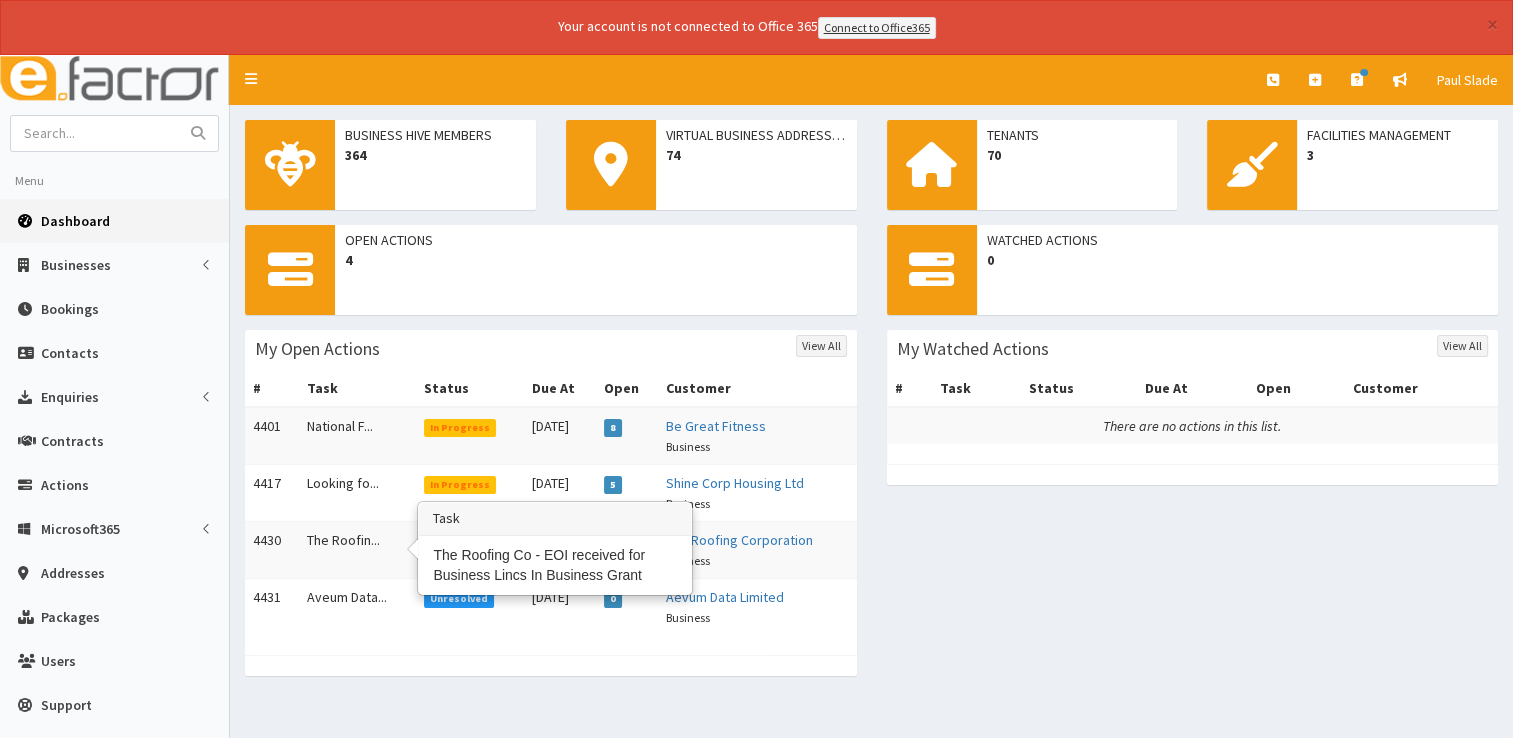 click on "The Roofin..." at bounding box center [357, 549] 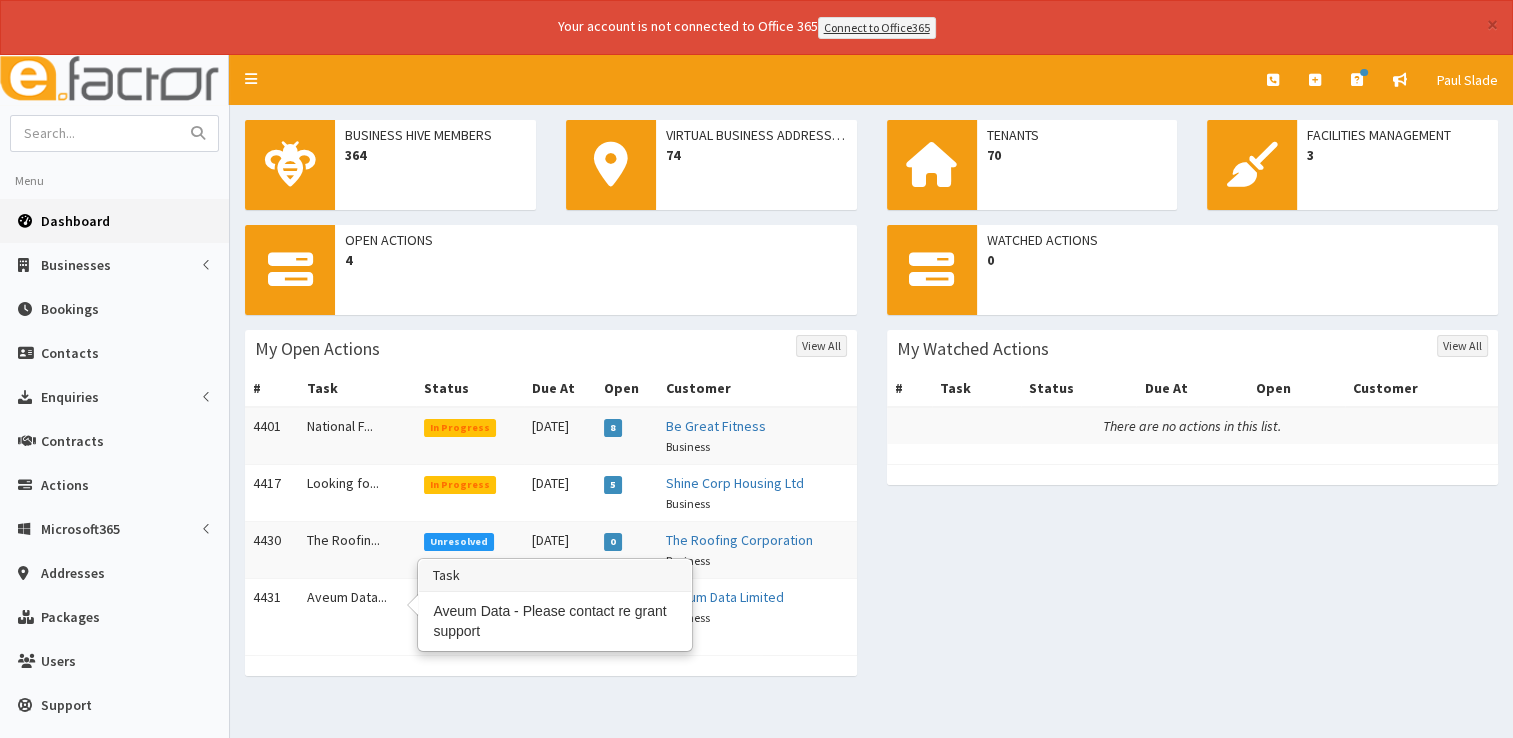 click on "Aveum Data..." at bounding box center [357, 606] 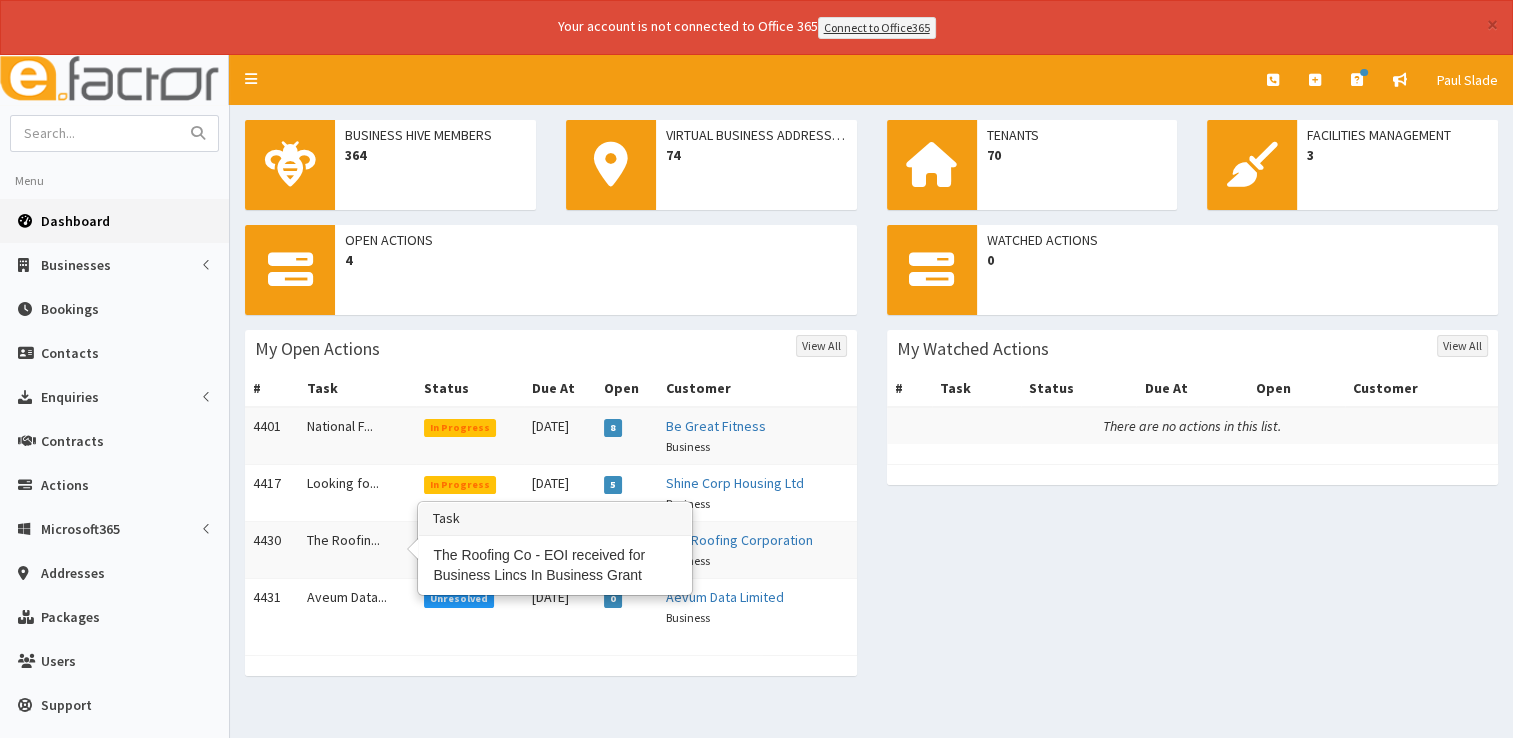 click on "The Roofin..." at bounding box center [357, 549] 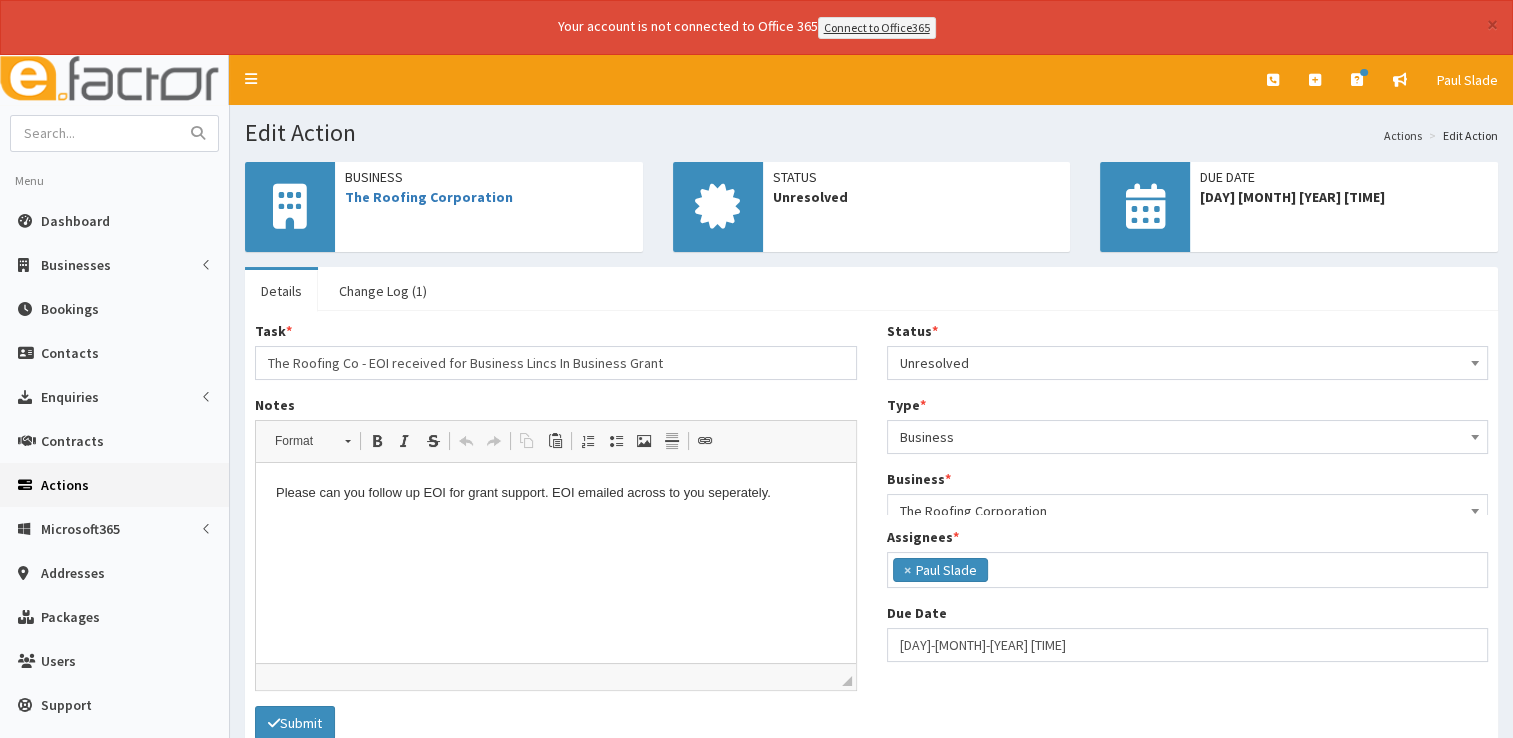 scroll, scrollTop: 0, scrollLeft: 0, axis: both 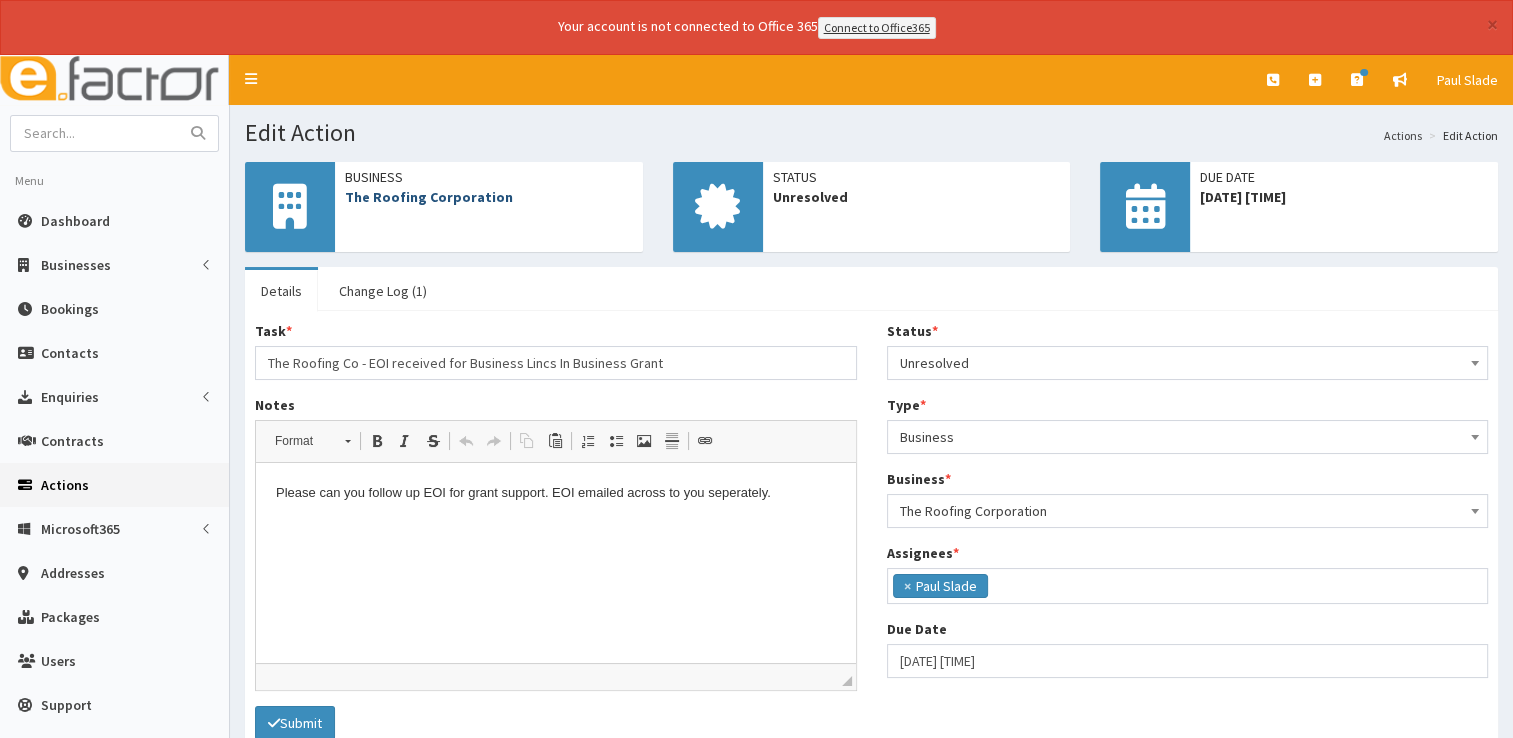 click on "The Roofing Corporation" at bounding box center (429, 197) 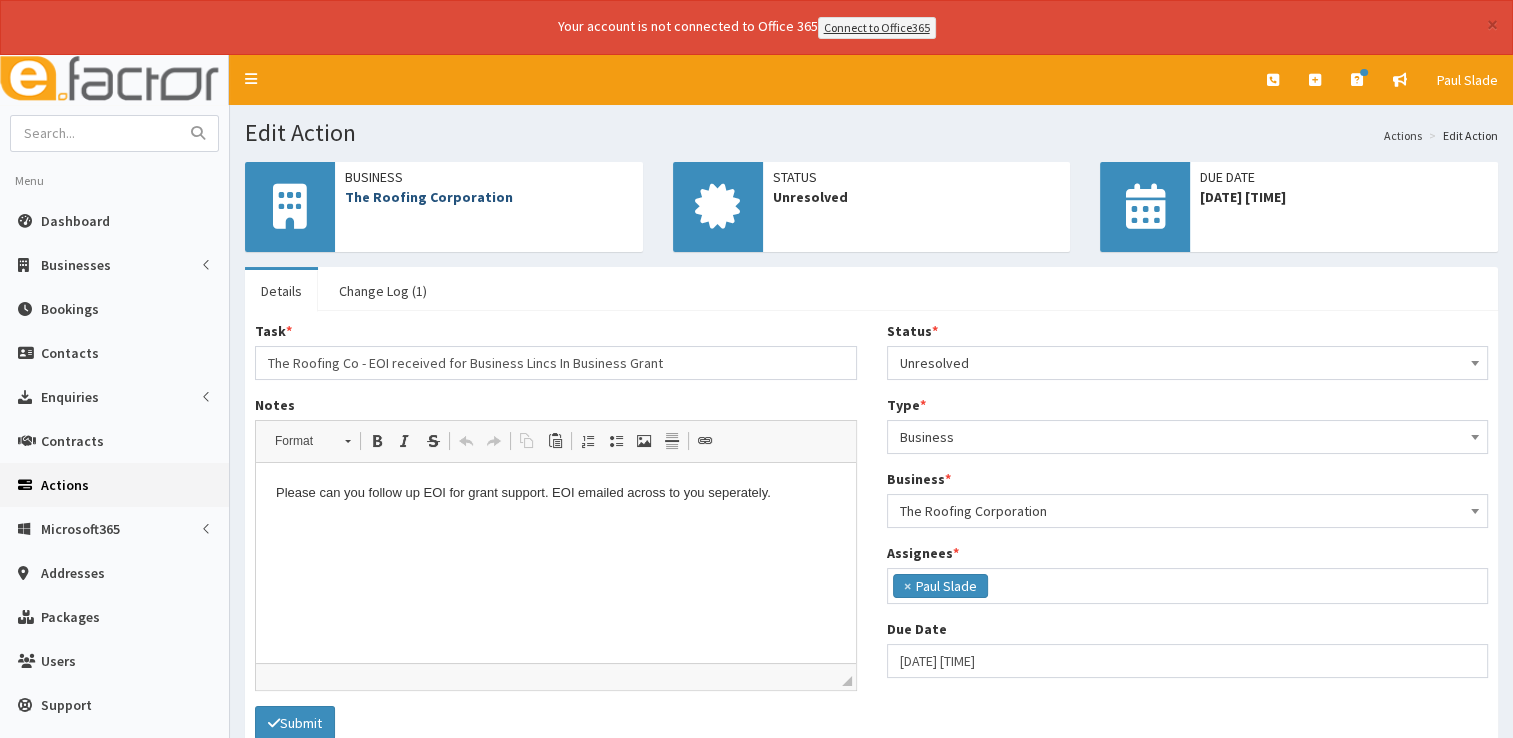 click on "The Roofing Corporation" at bounding box center [429, 197] 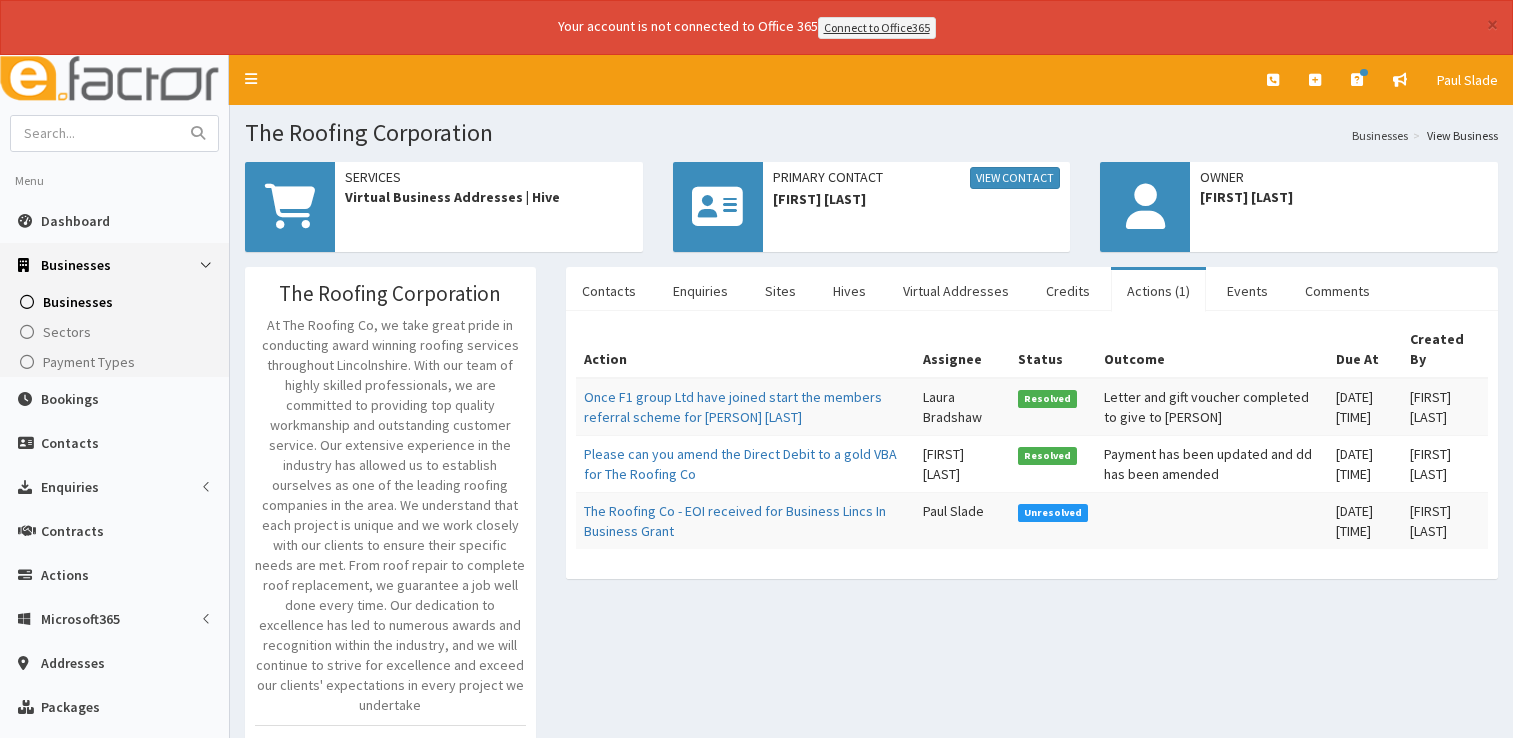 scroll, scrollTop: 0, scrollLeft: 0, axis: both 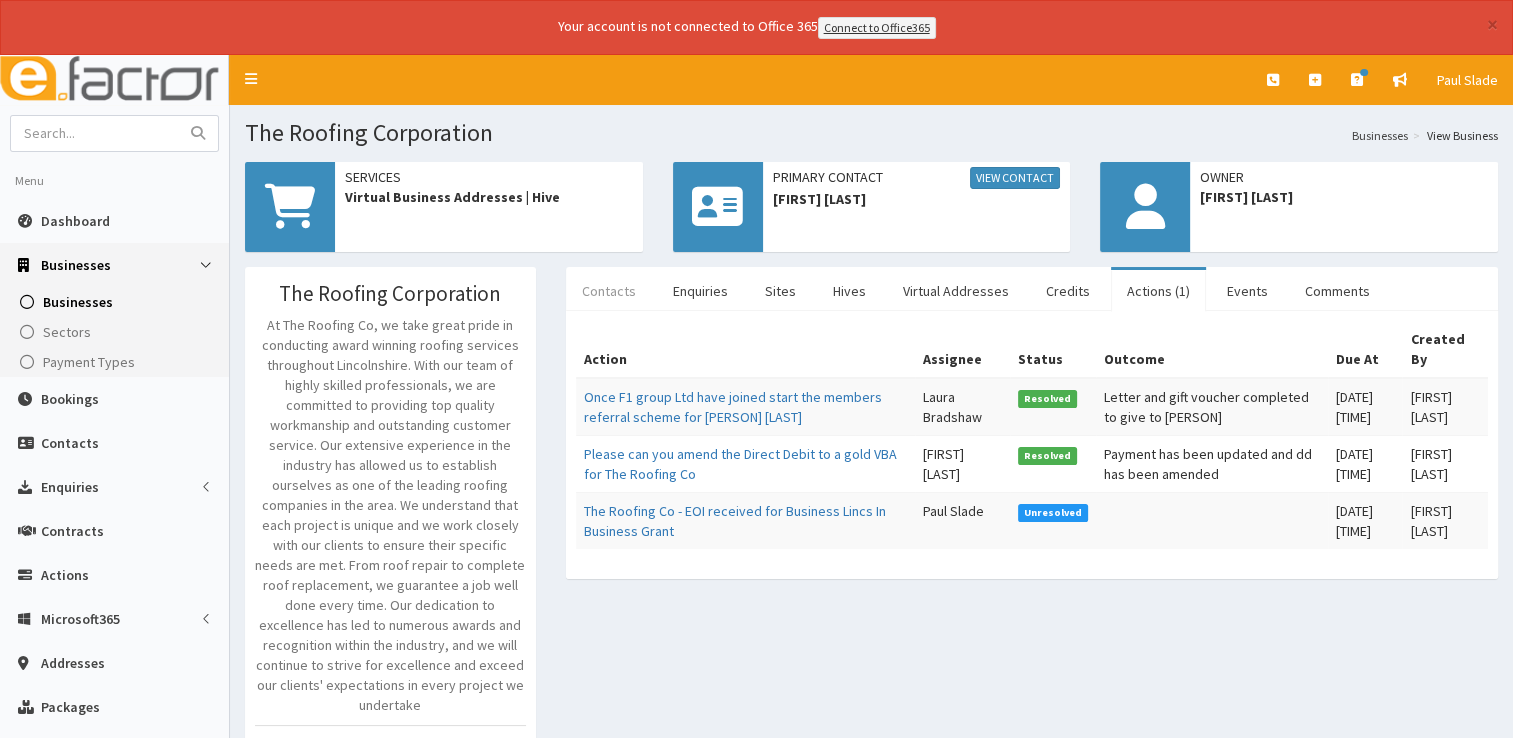 click on "Contacts" at bounding box center (609, 291) 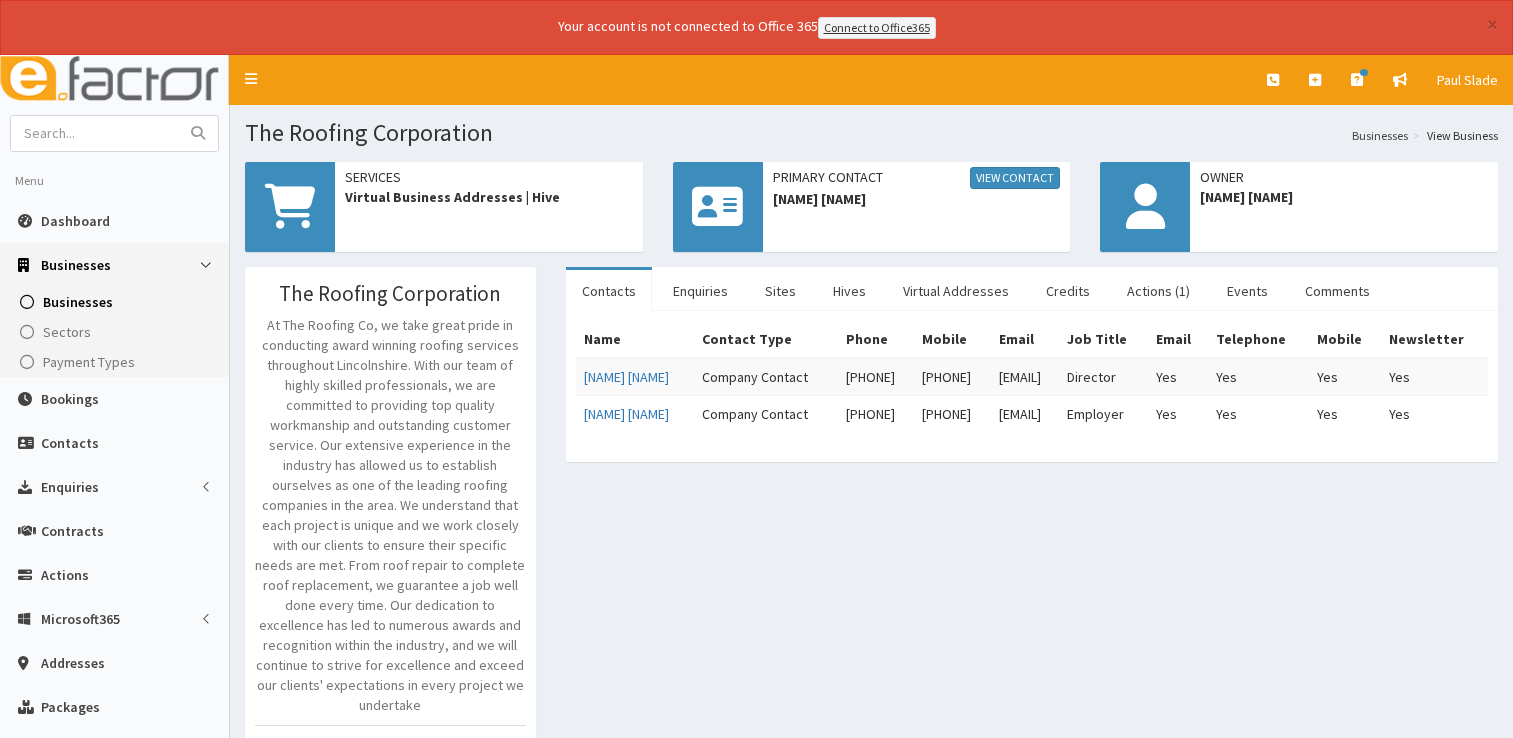 scroll, scrollTop: 0, scrollLeft: 0, axis: both 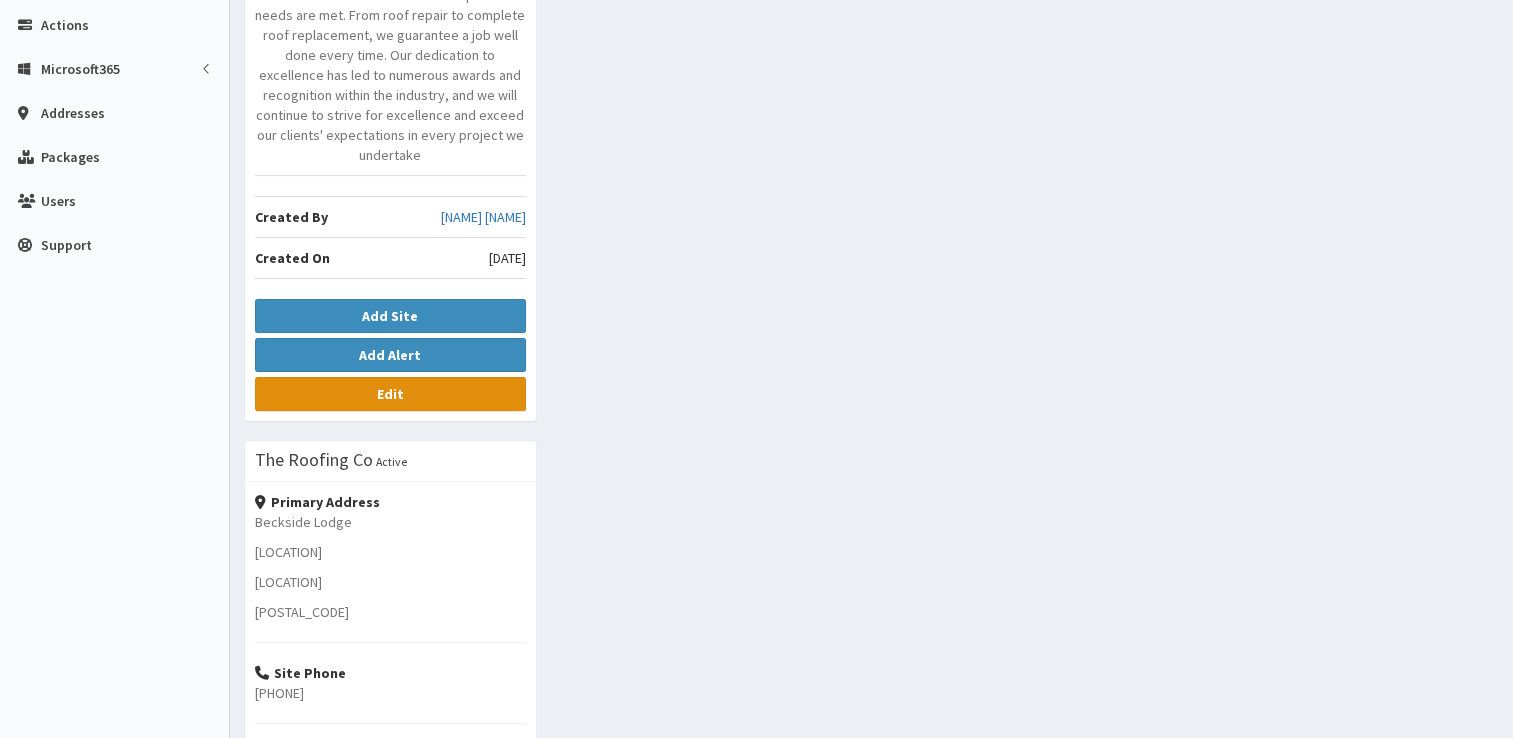 click on "Edit" at bounding box center [390, 394] 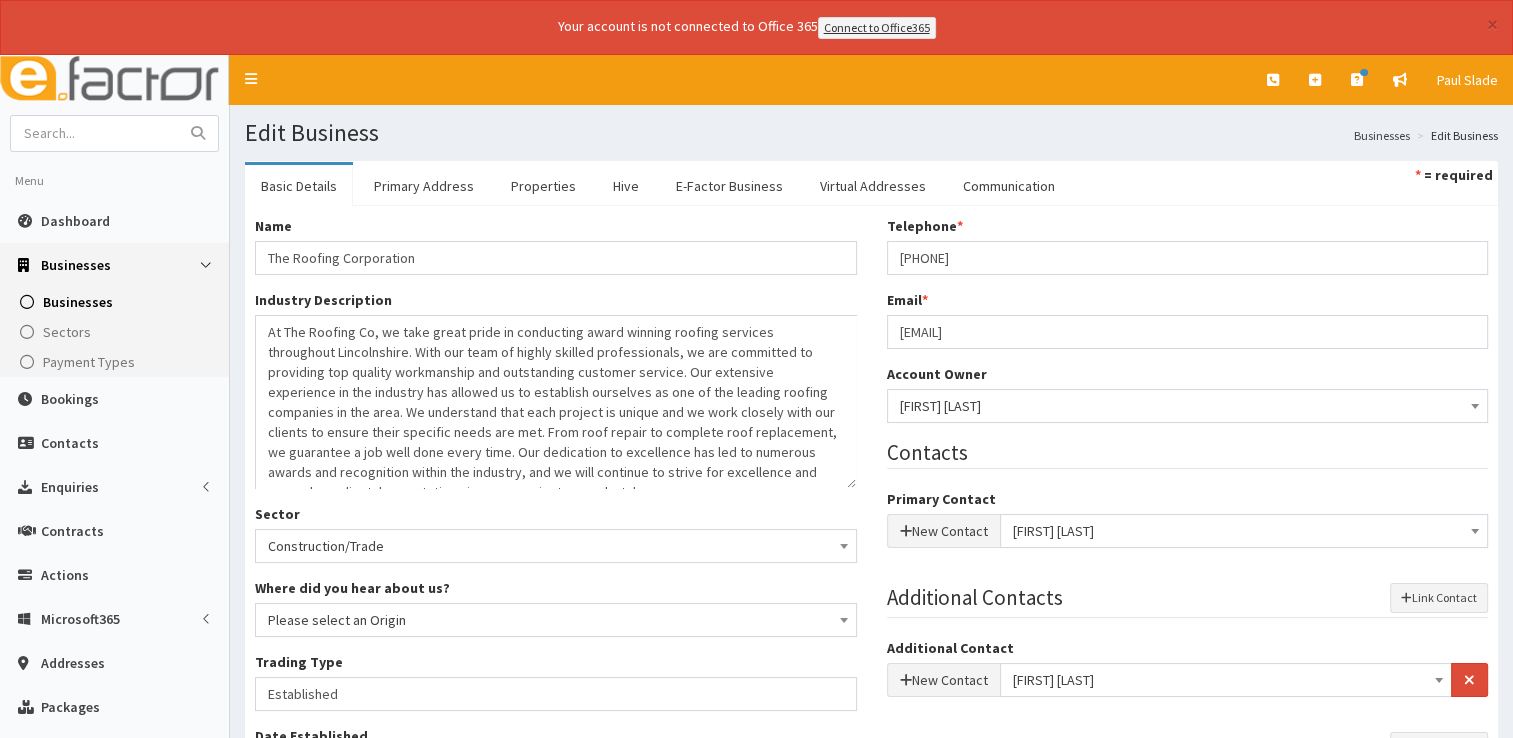 scroll, scrollTop: 0, scrollLeft: 0, axis: both 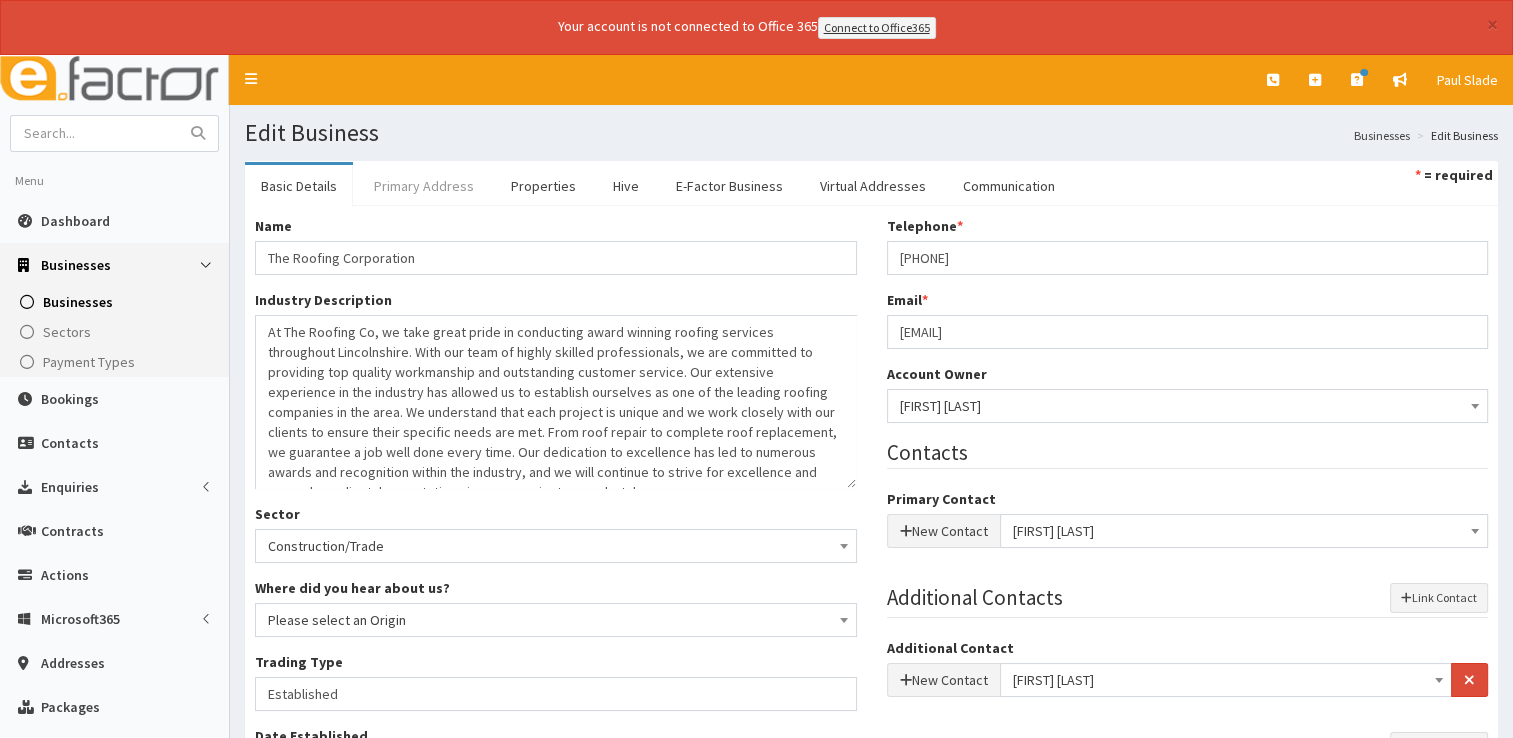 click on "Primary Address" at bounding box center [424, 186] 